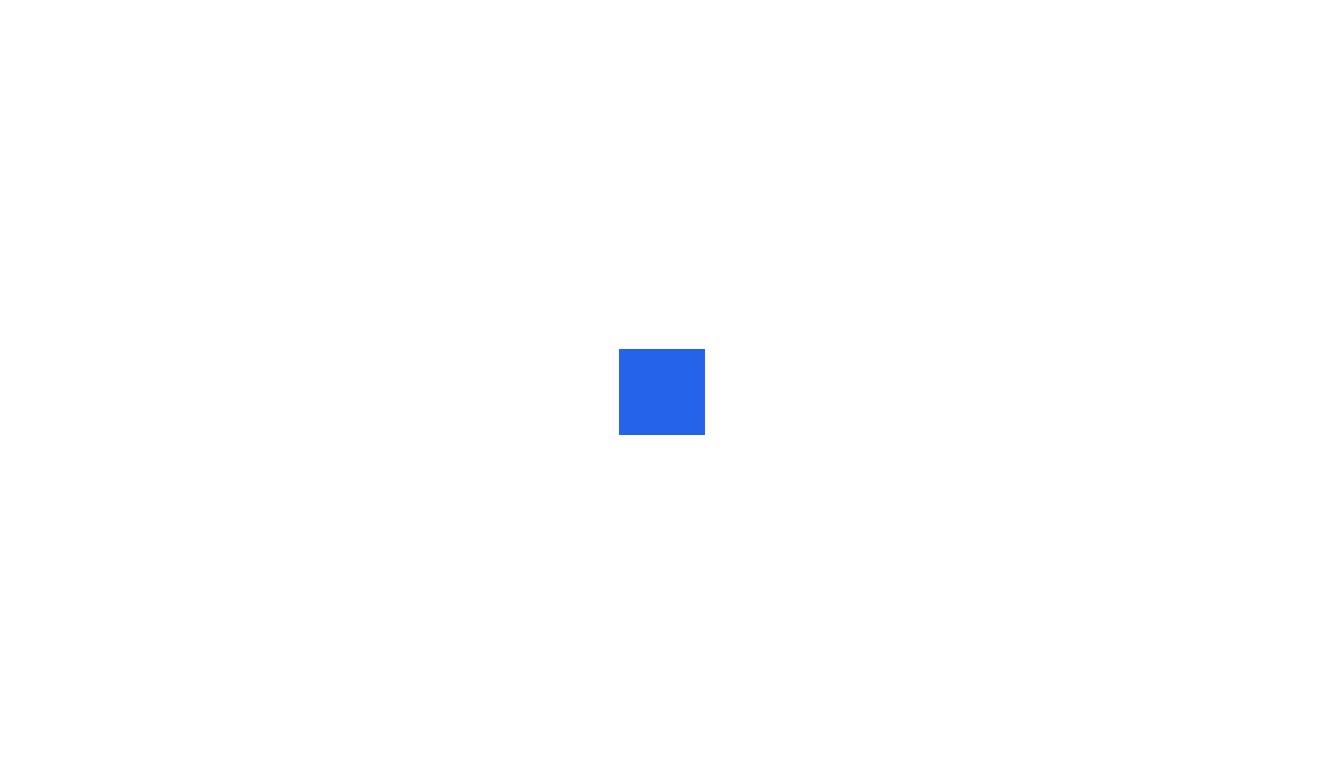 scroll, scrollTop: 0, scrollLeft: 0, axis: both 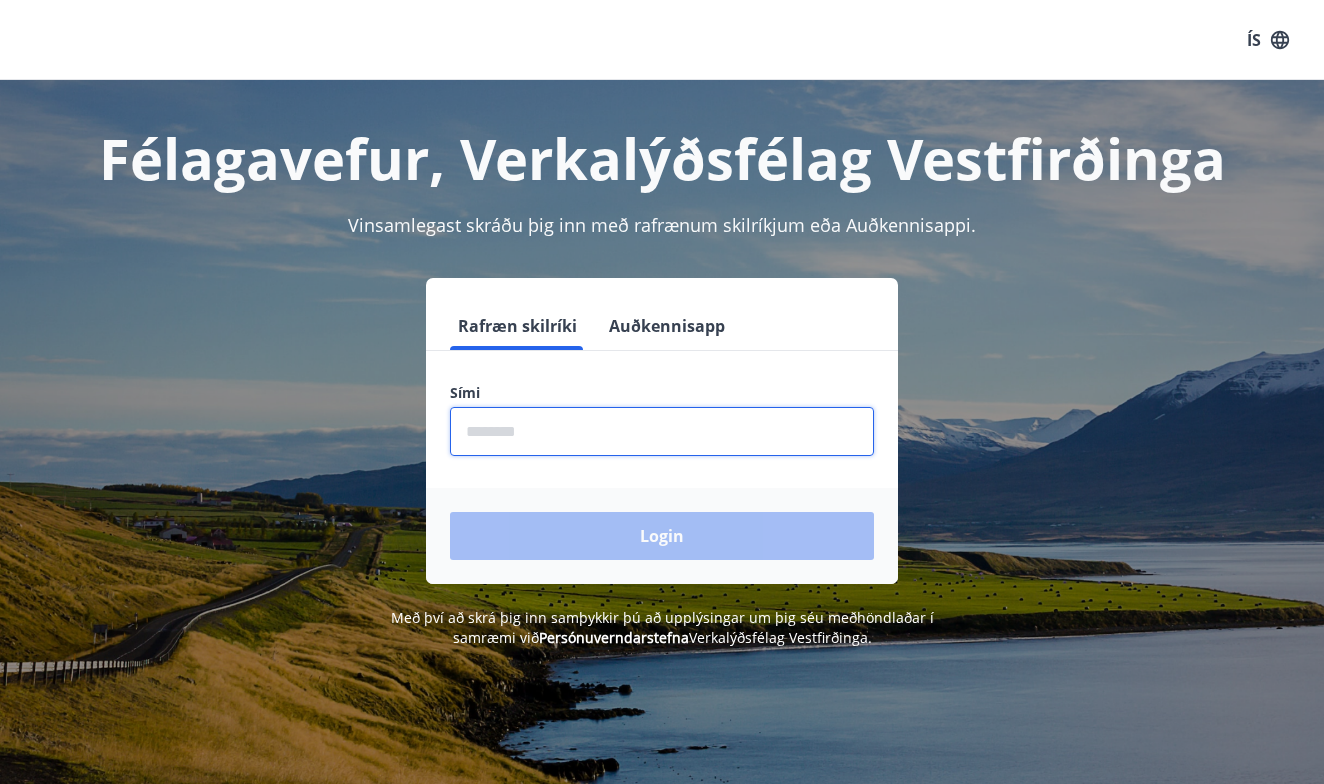 click at bounding box center (662, 431) 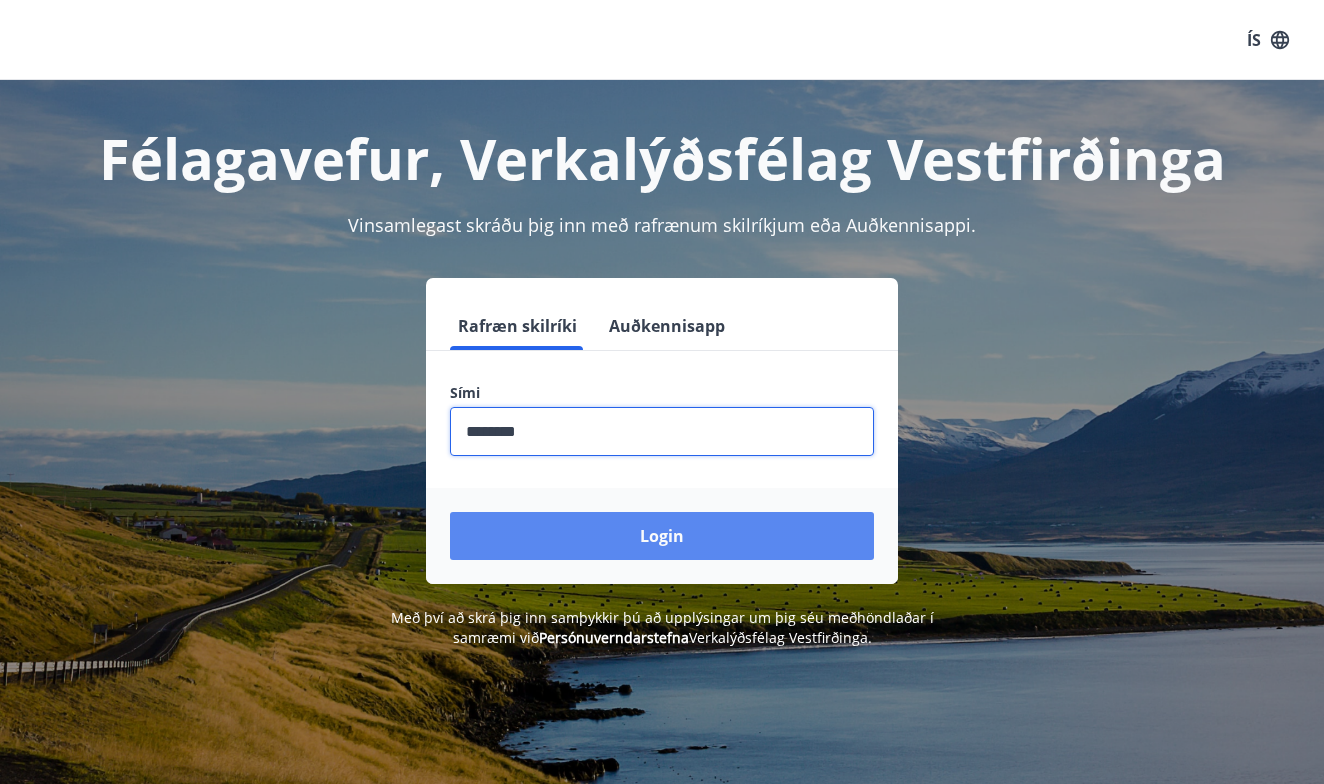 click on "Login" at bounding box center (662, 536) 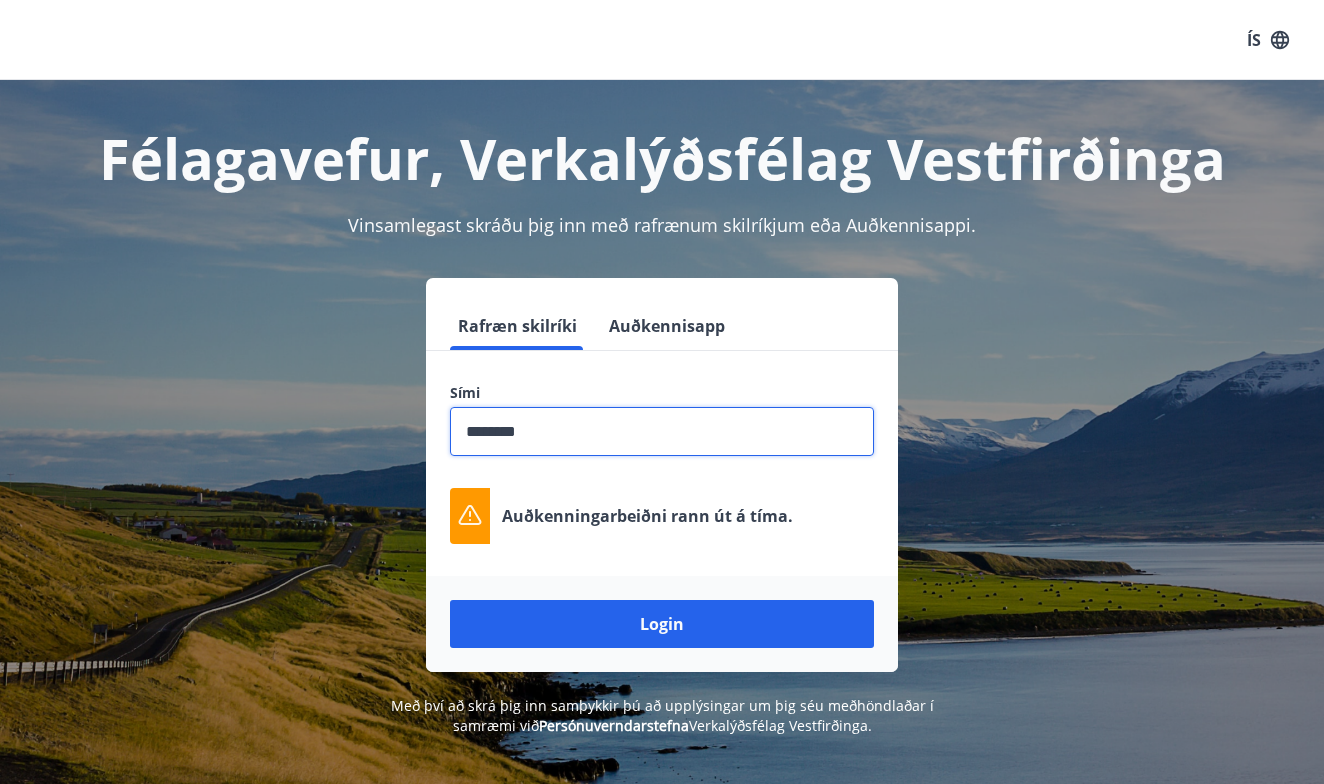 click at bounding box center [662, 431] 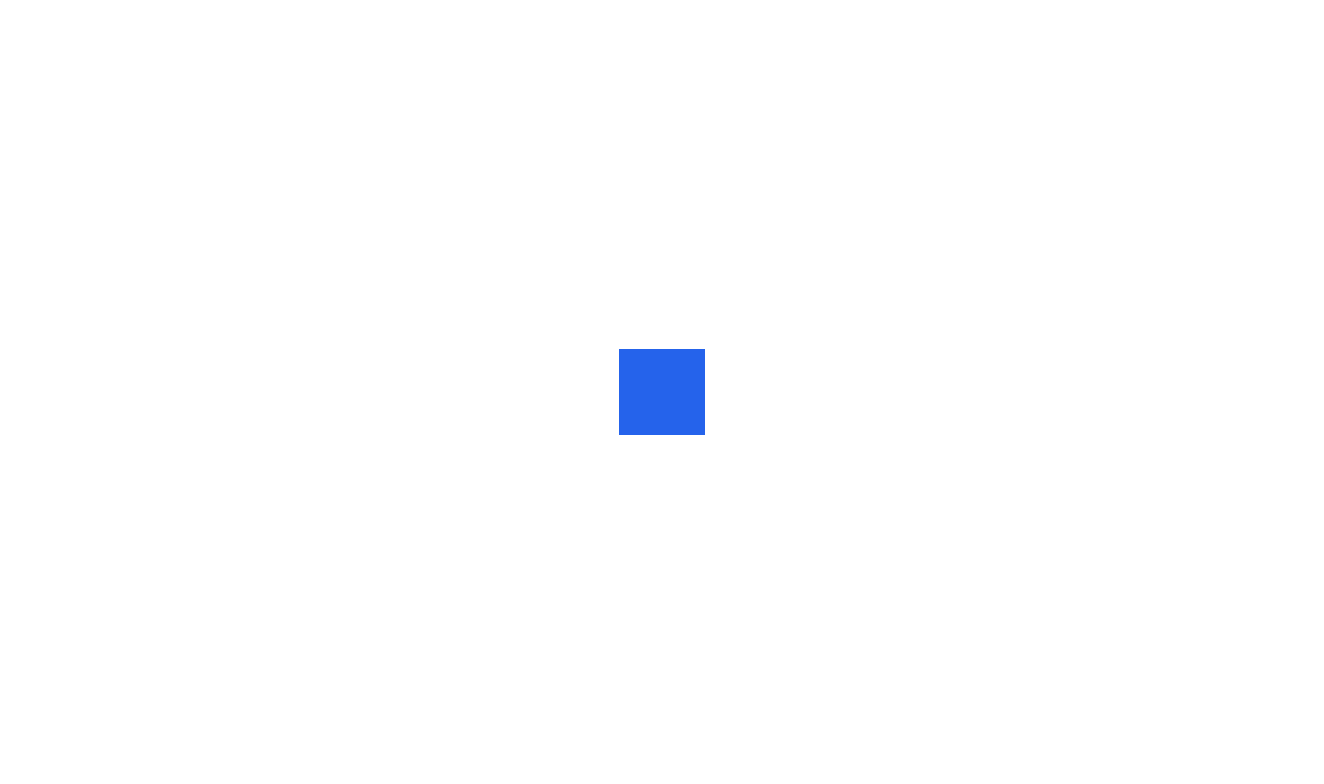 scroll, scrollTop: 0, scrollLeft: 0, axis: both 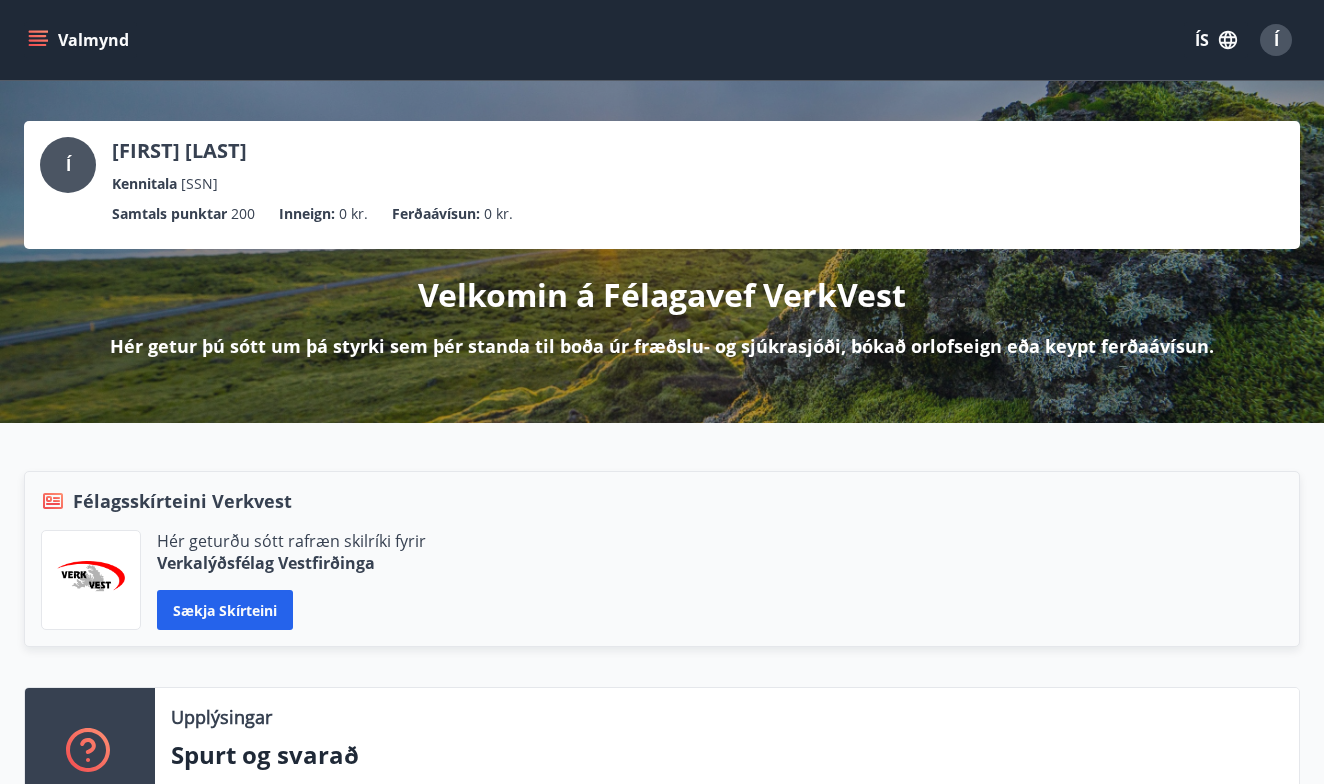 click on "Valmynd" at bounding box center [80, 40] 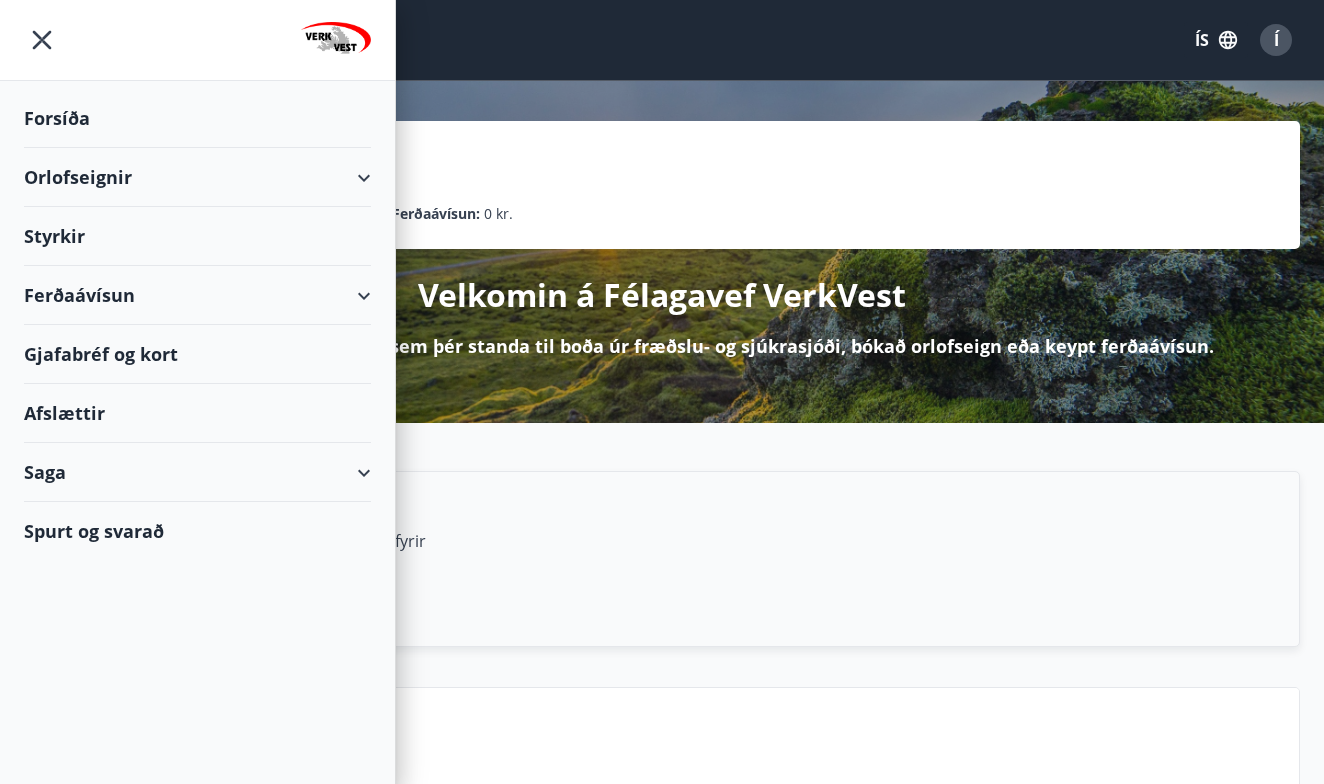 click on "Styrkir" at bounding box center (197, 118) 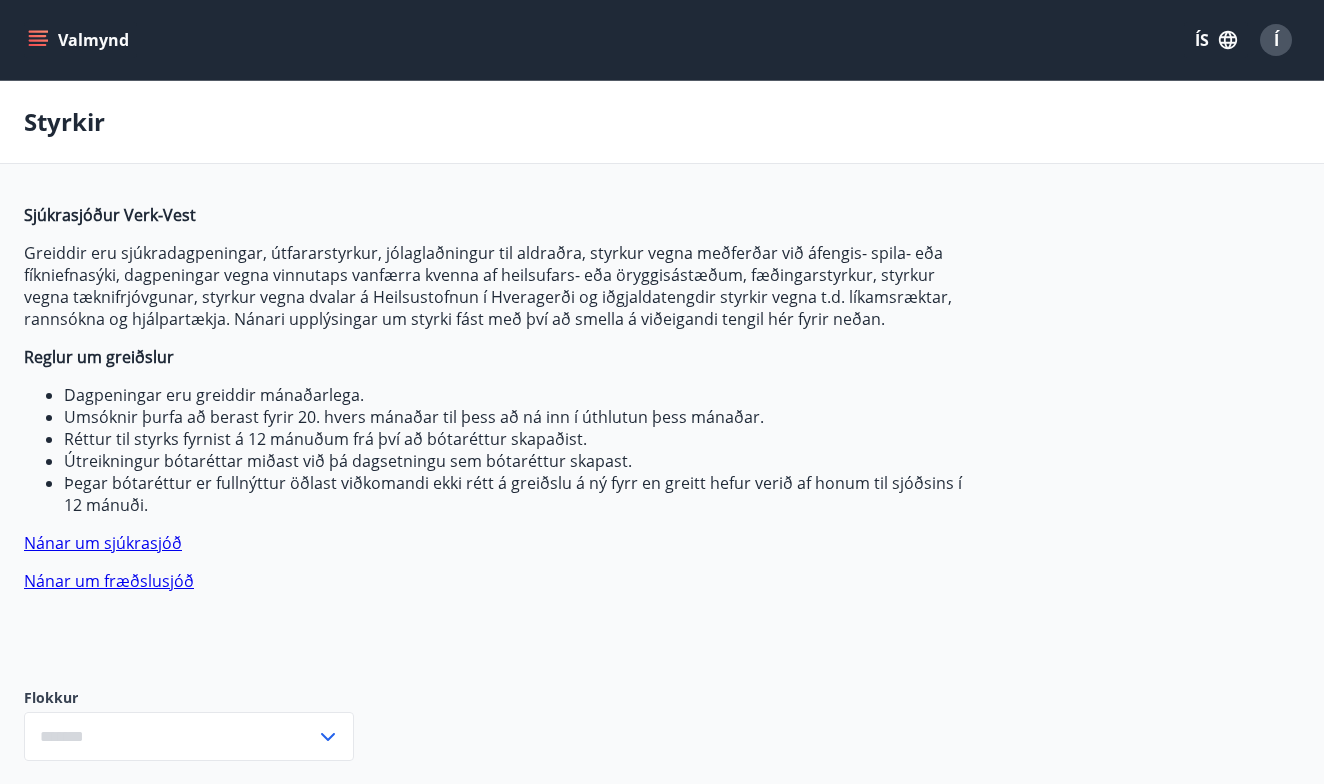 type on "***" 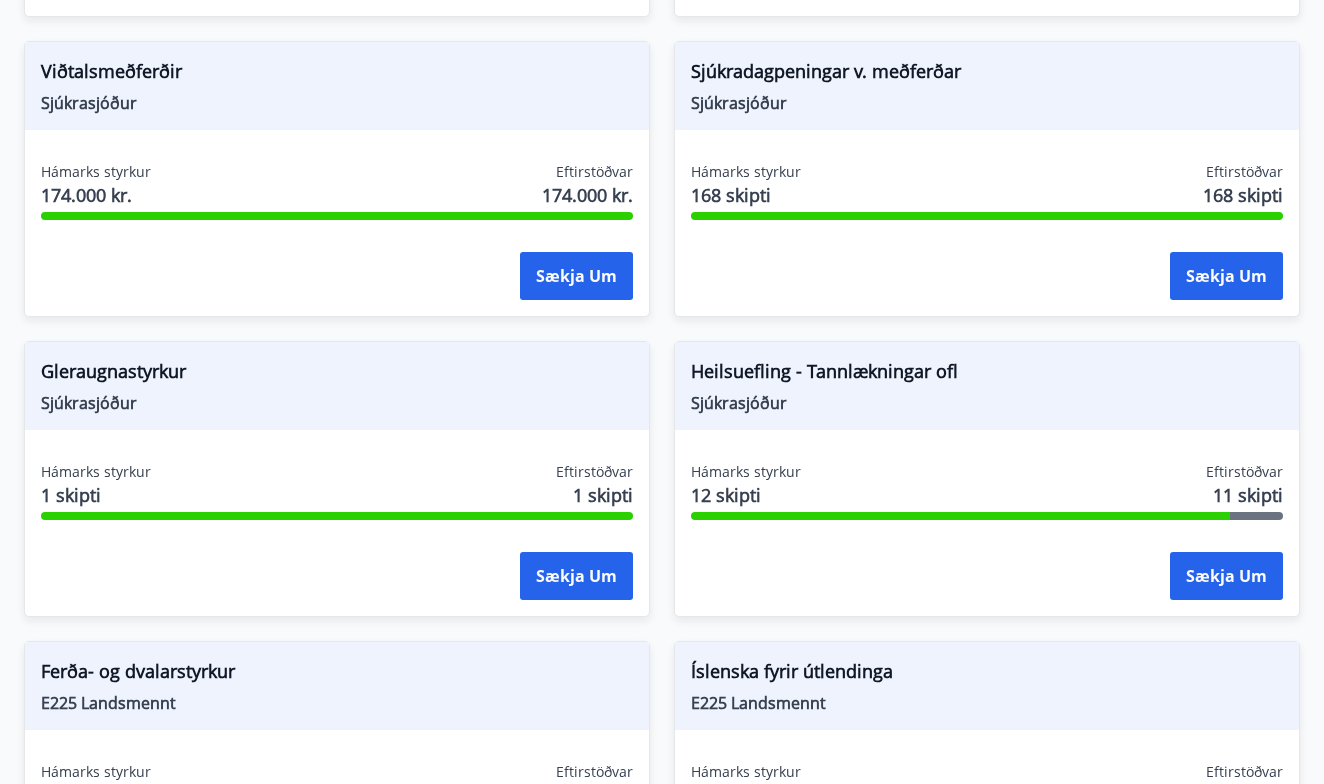 scroll, scrollTop: 1974, scrollLeft: 0, axis: vertical 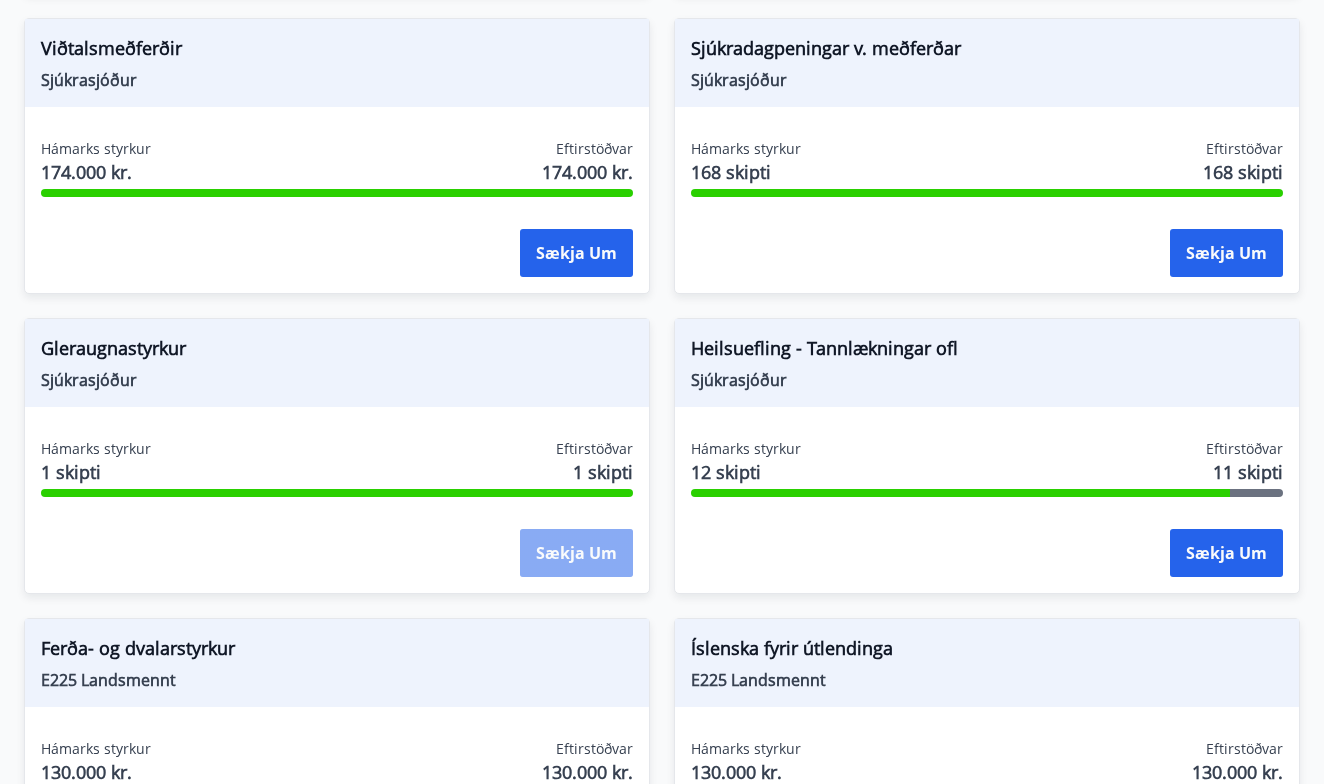 click on "Sækja um" at bounding box center [576, 553] 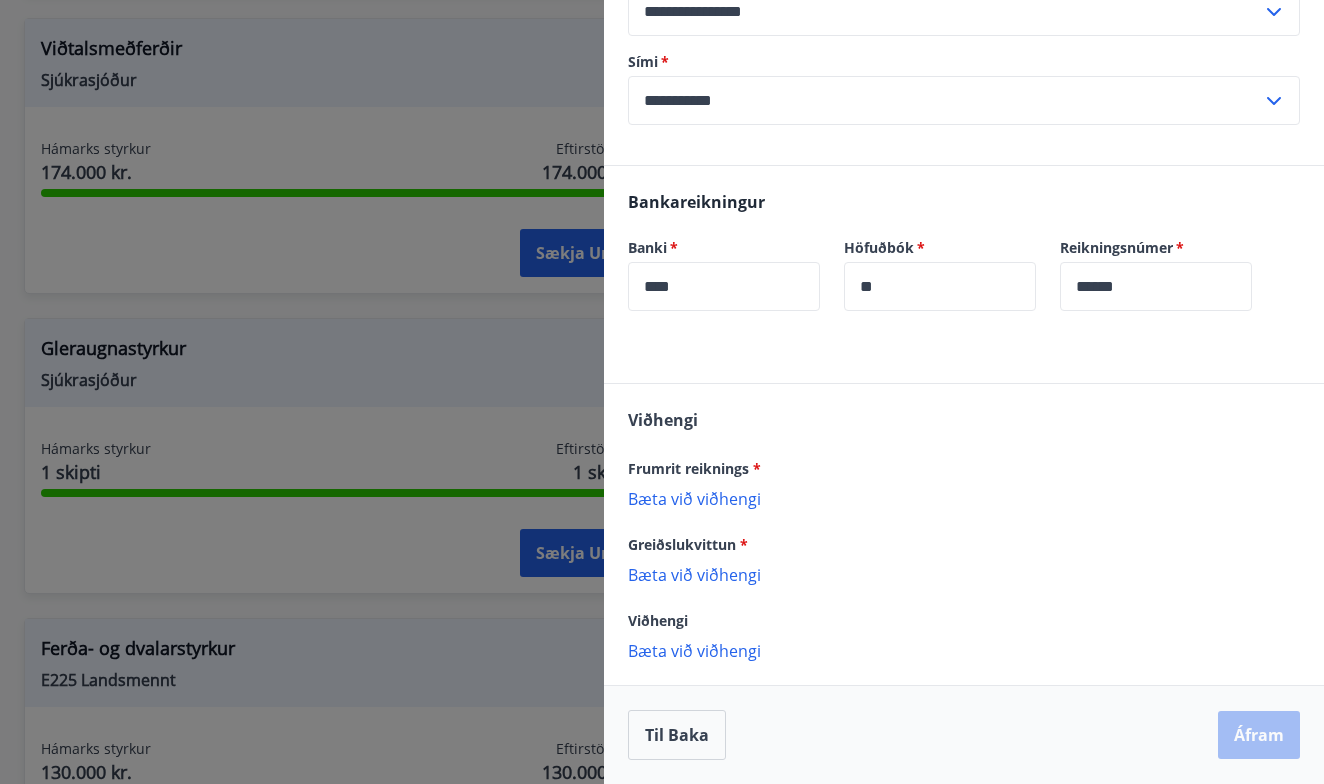 scroll, scrollTop: 624, scrollLeft: 0, axis: vertical 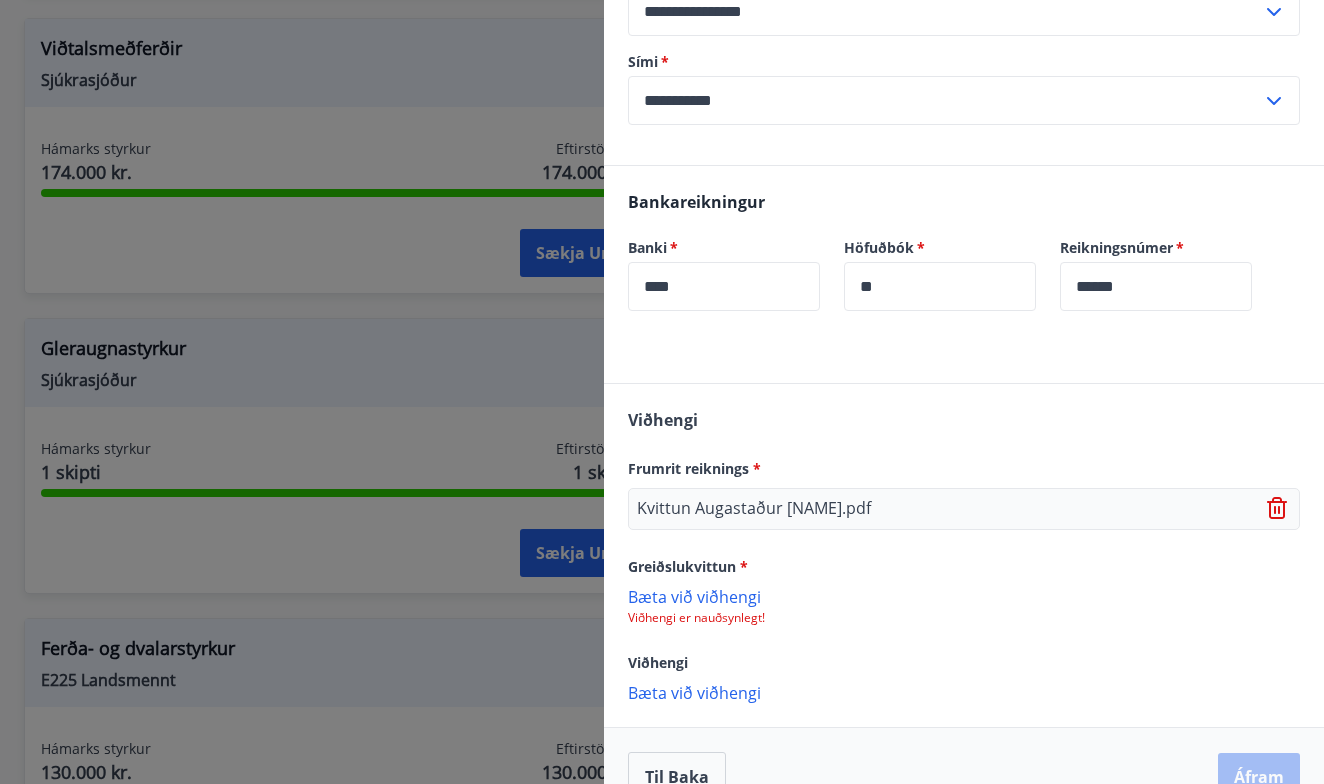 click on "Bæta við viðhengi" at bounding box center [964, 596] 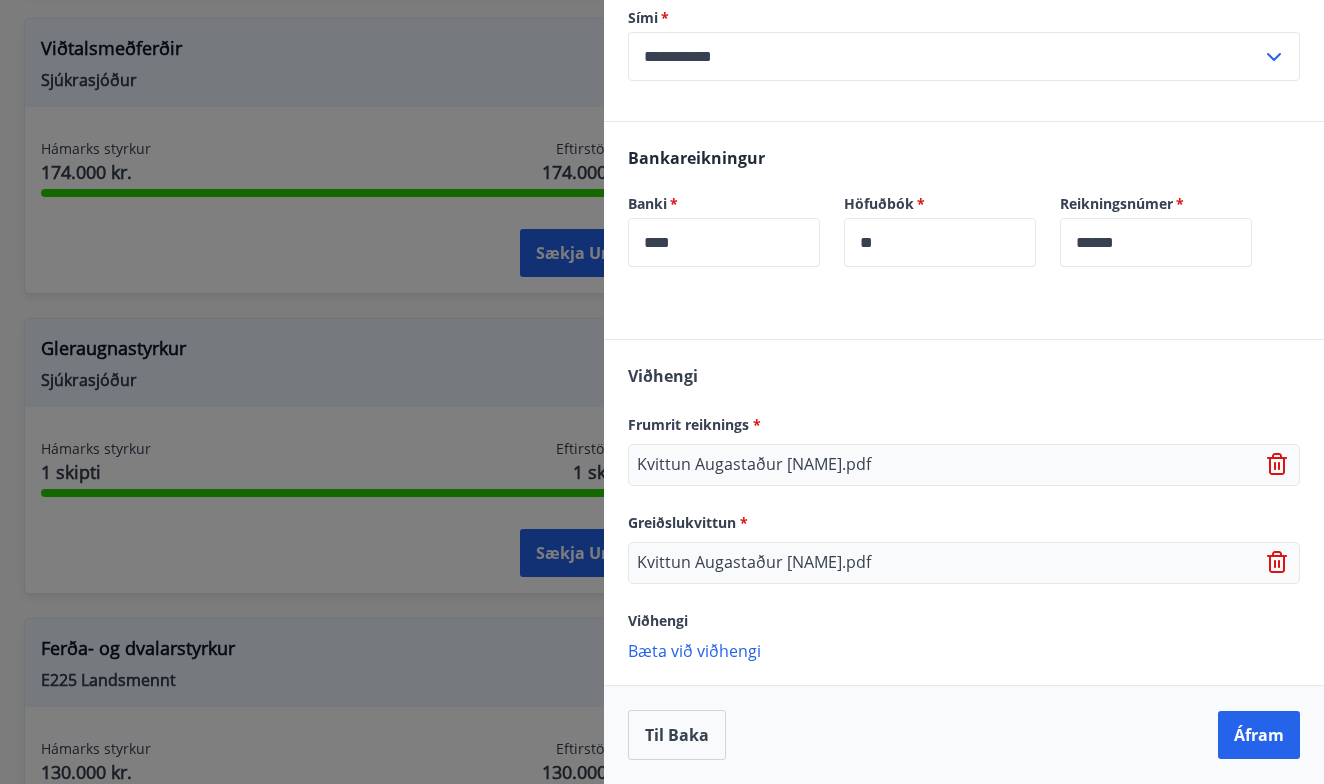 scroll, scrollTop: 668, scrollLeft: 0, axis: vertical 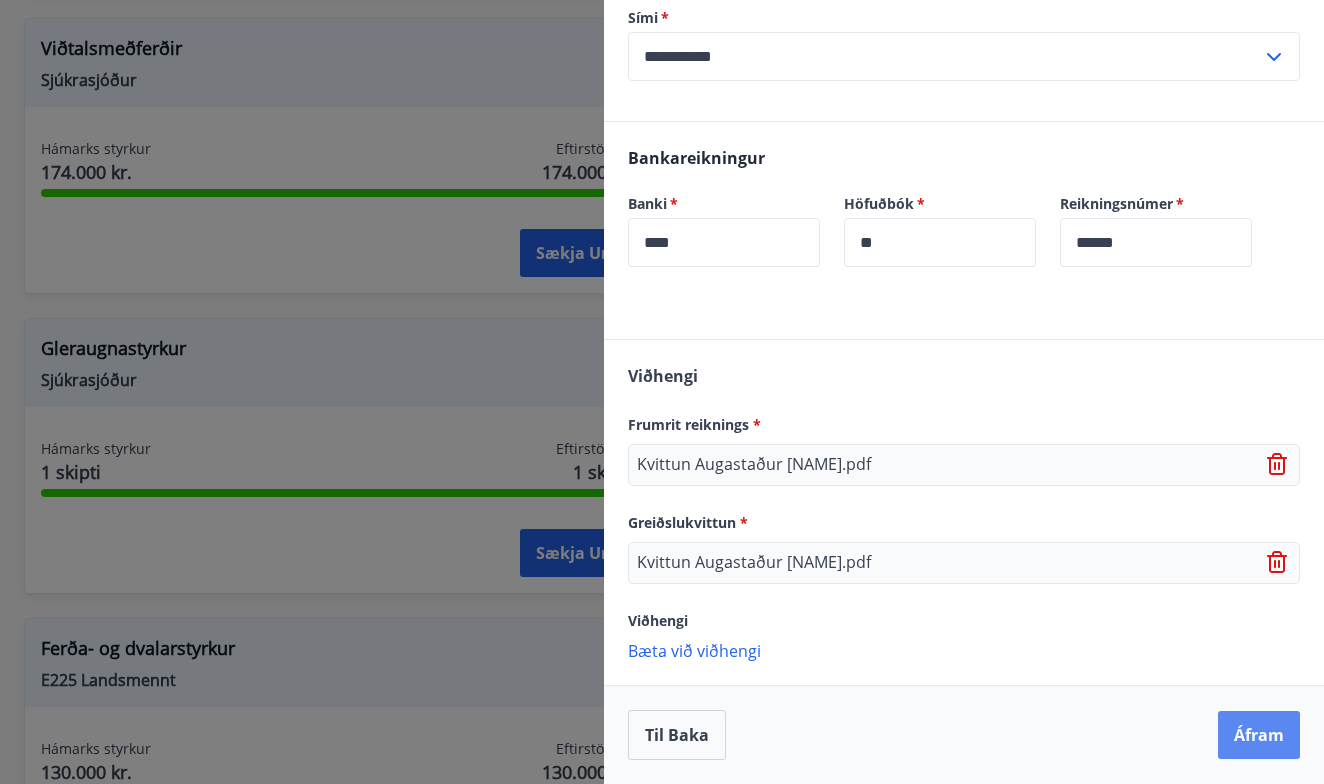 click on "Áfram" at bounding box center (1259, 735) 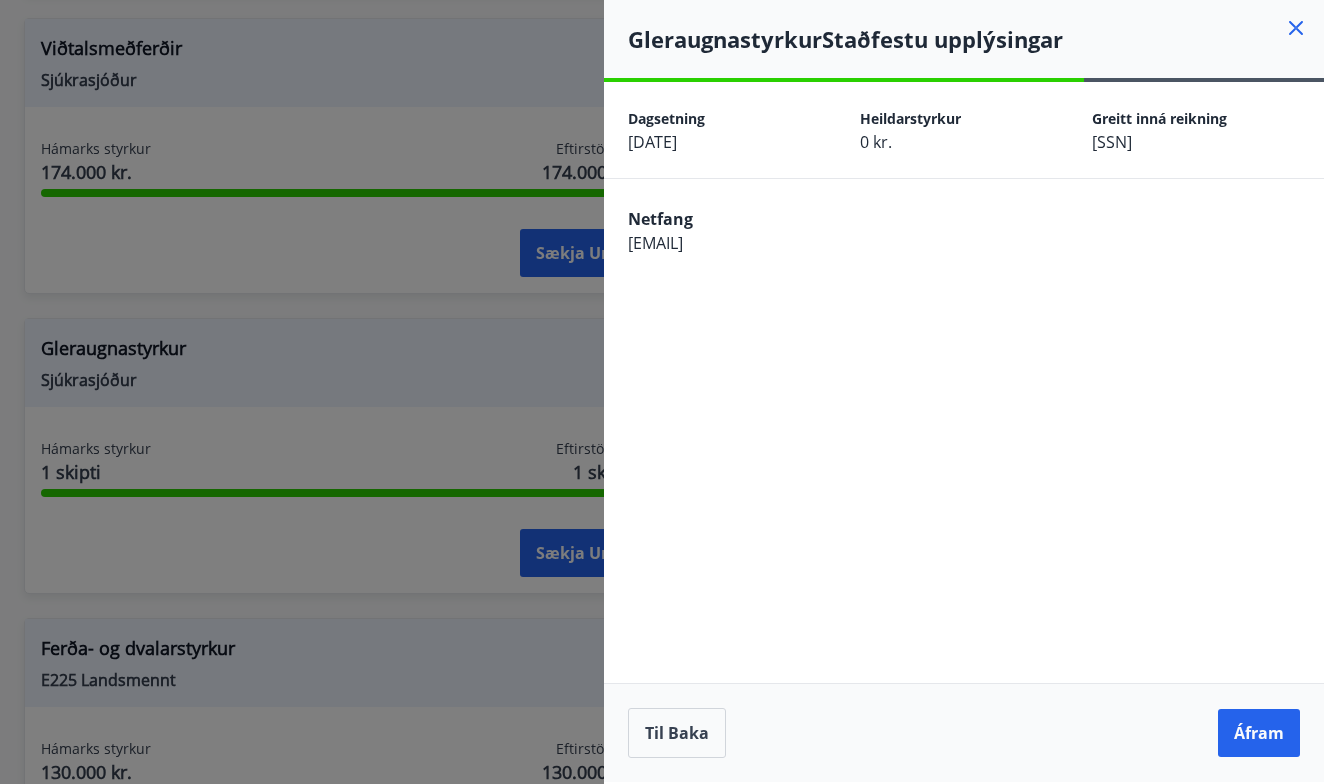 scroll, scrollTop: 0, scrollLeft: 0, axis: both 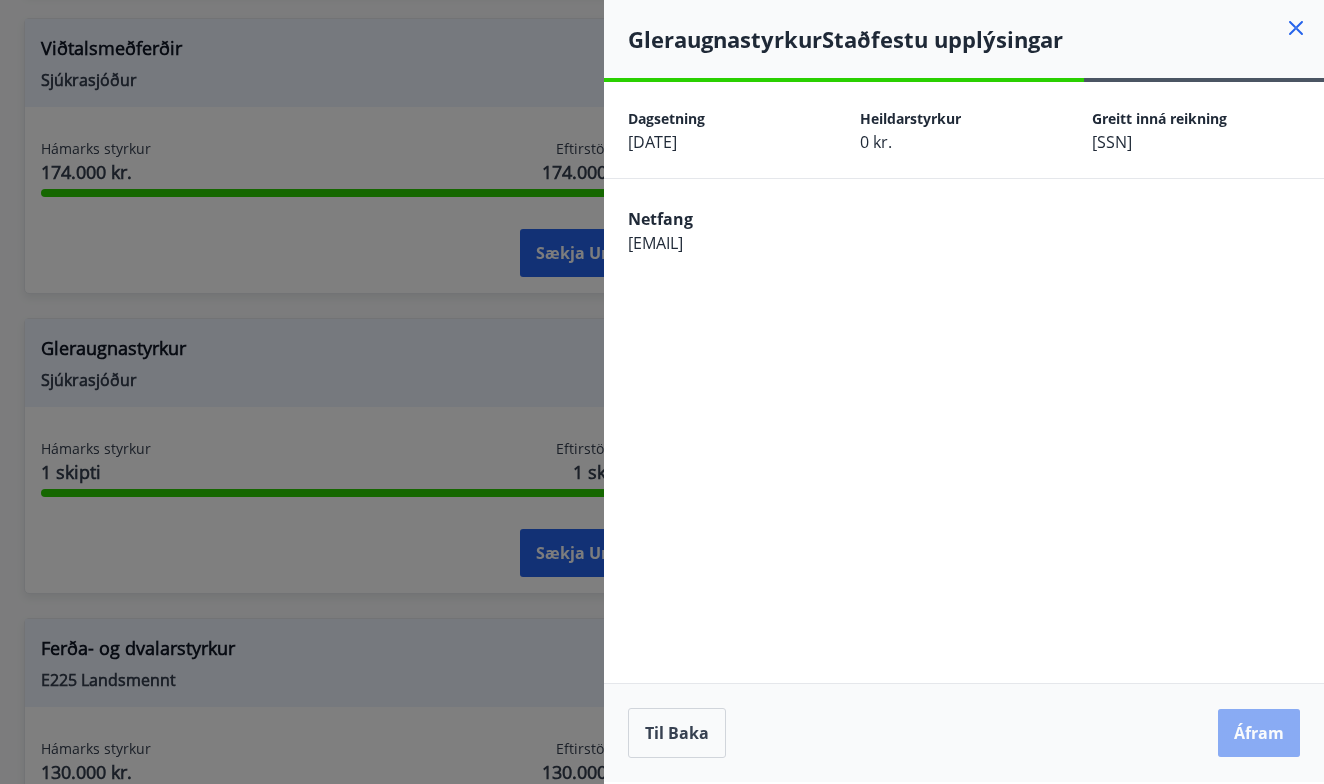 click on "Áfram" at bounding box center [1259, 733] 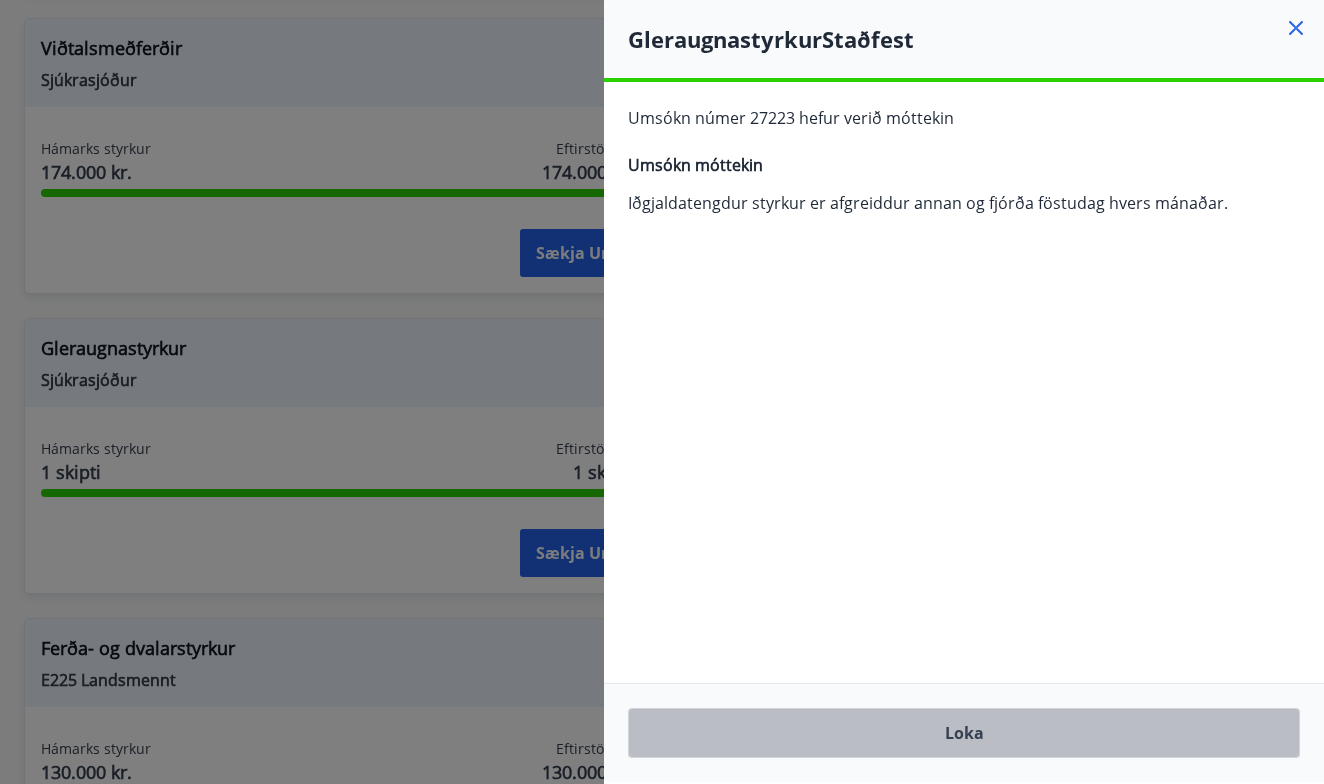 click on "Loka" at bounding box center (964, 733) 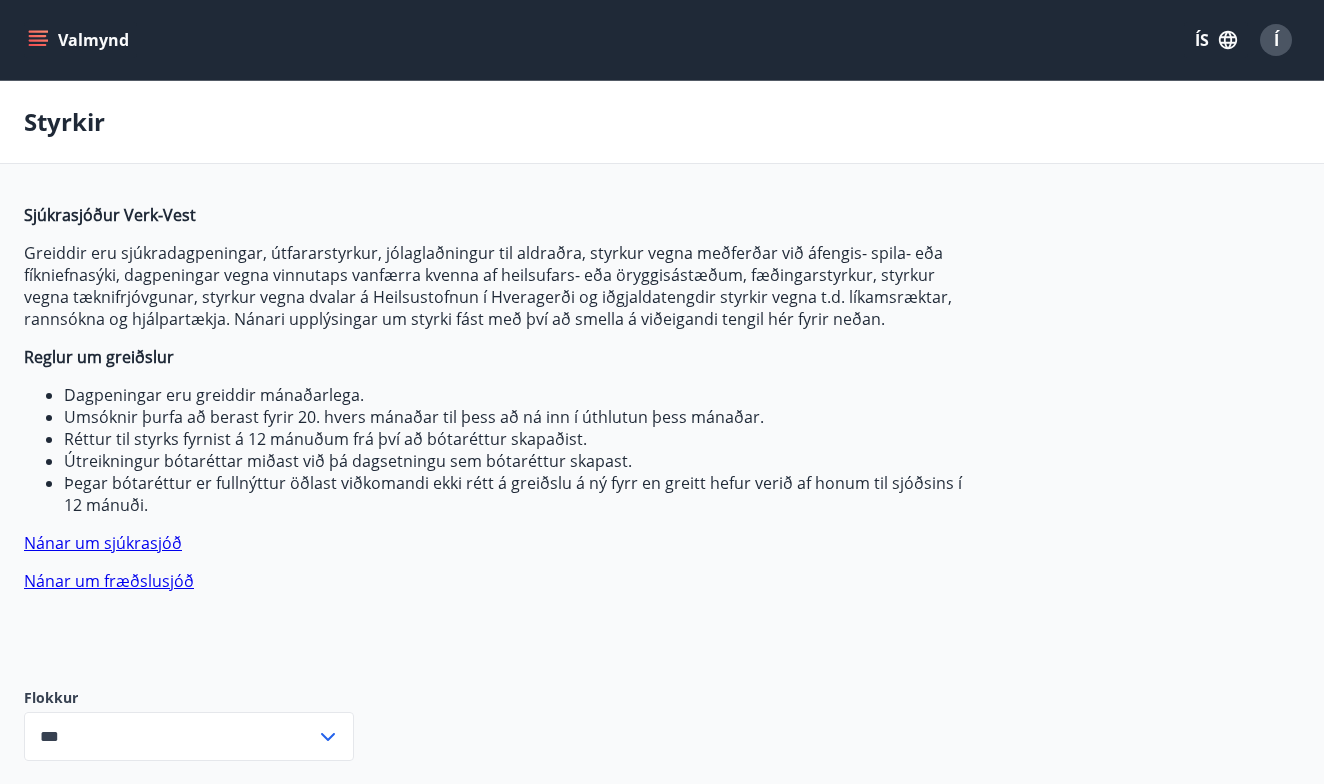 scroll, scrollTop: 0, scrollLeft: 0, axis: both 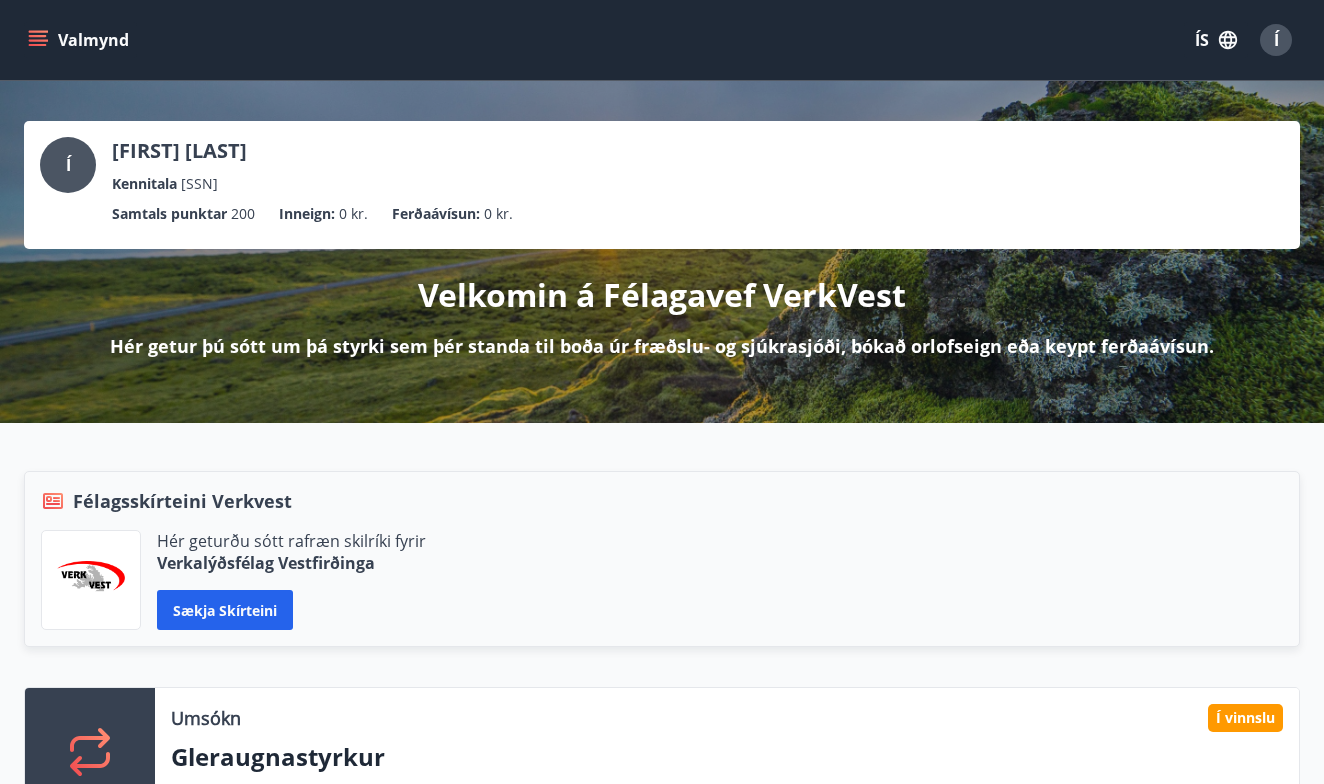 click on "Í" at bounding box center [1276, 40] 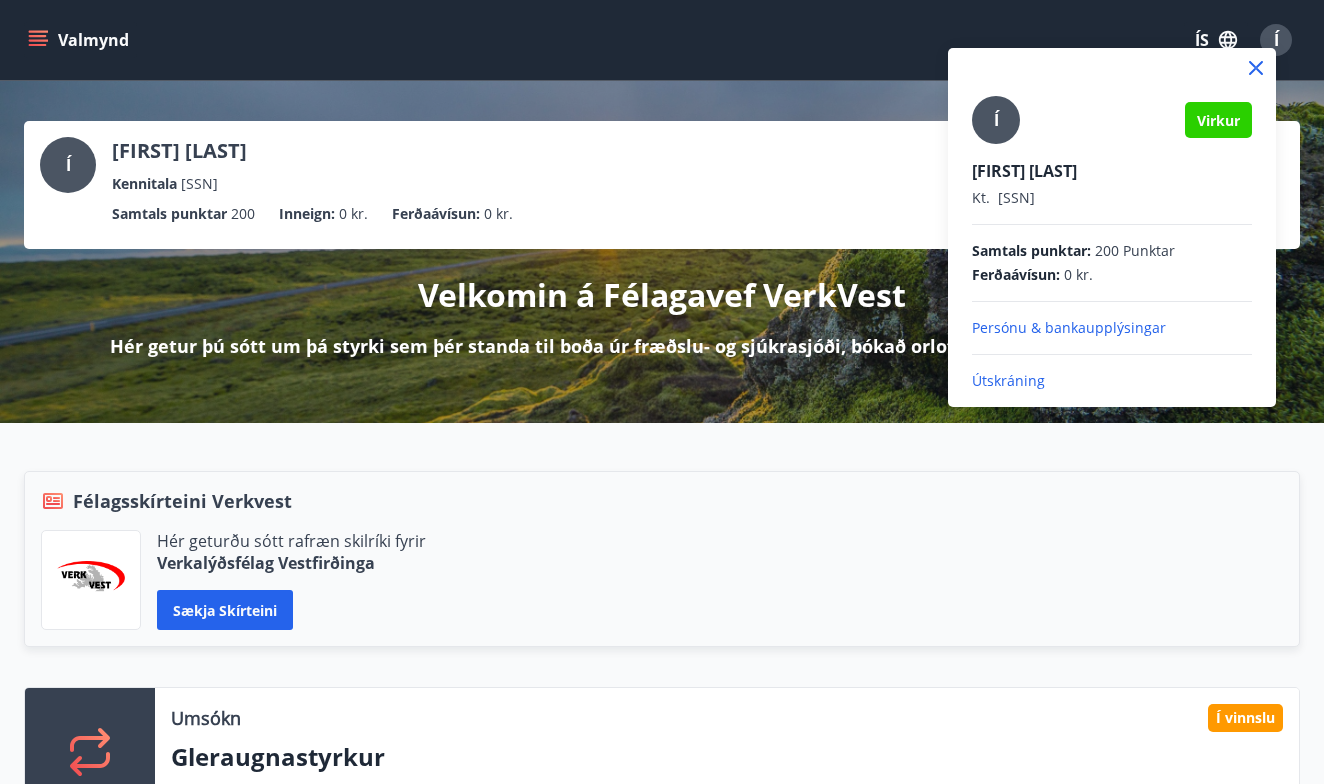 click on "Útskráning" at bounding box center (1112, 381) 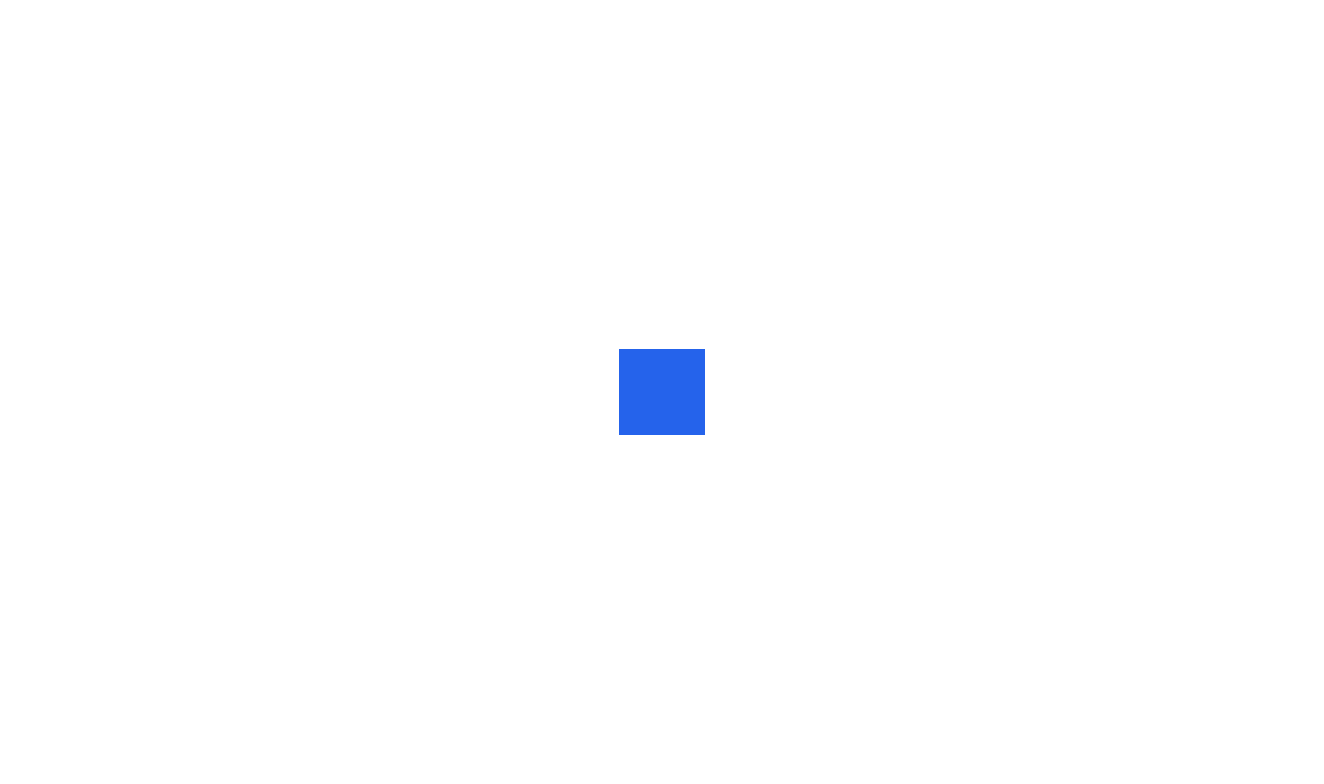 scroll, scrollTop: 0, scrollLeft: 0, axis: both 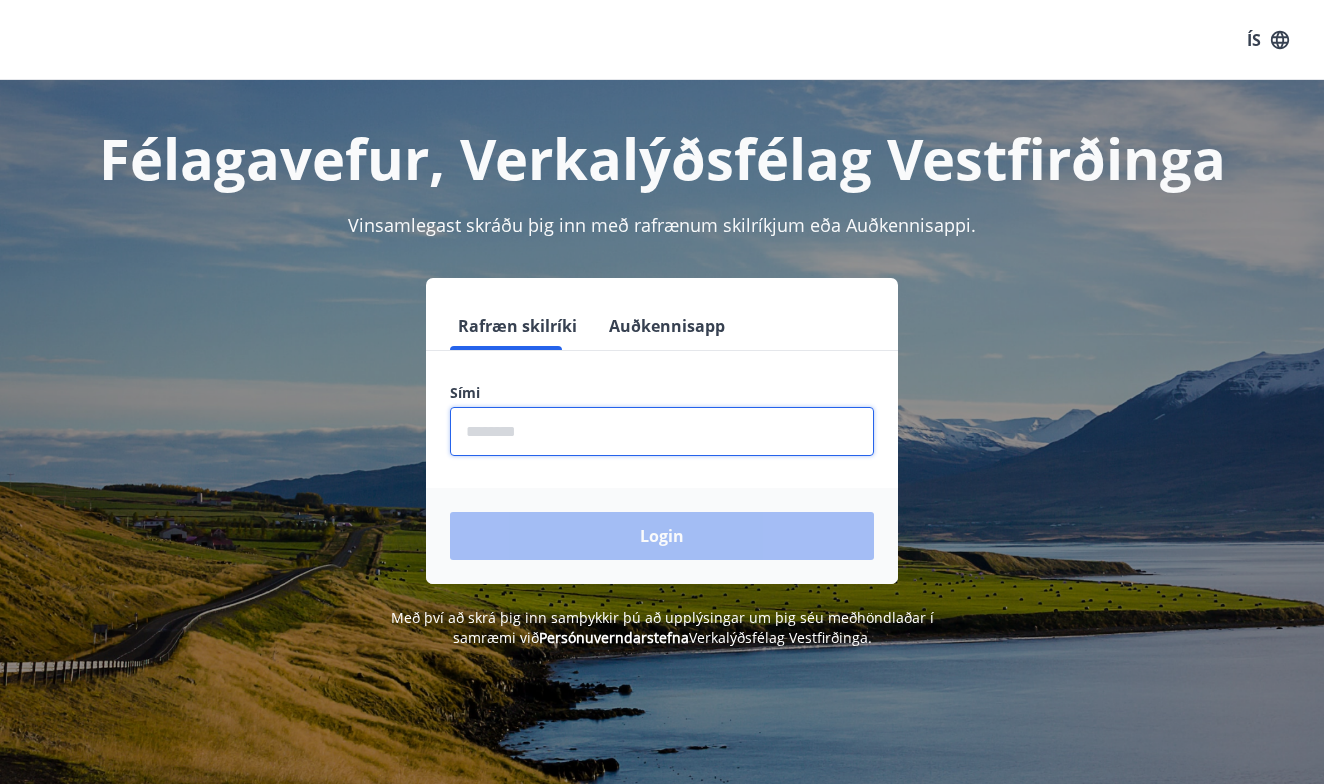 click at bounding box center (662, 431) 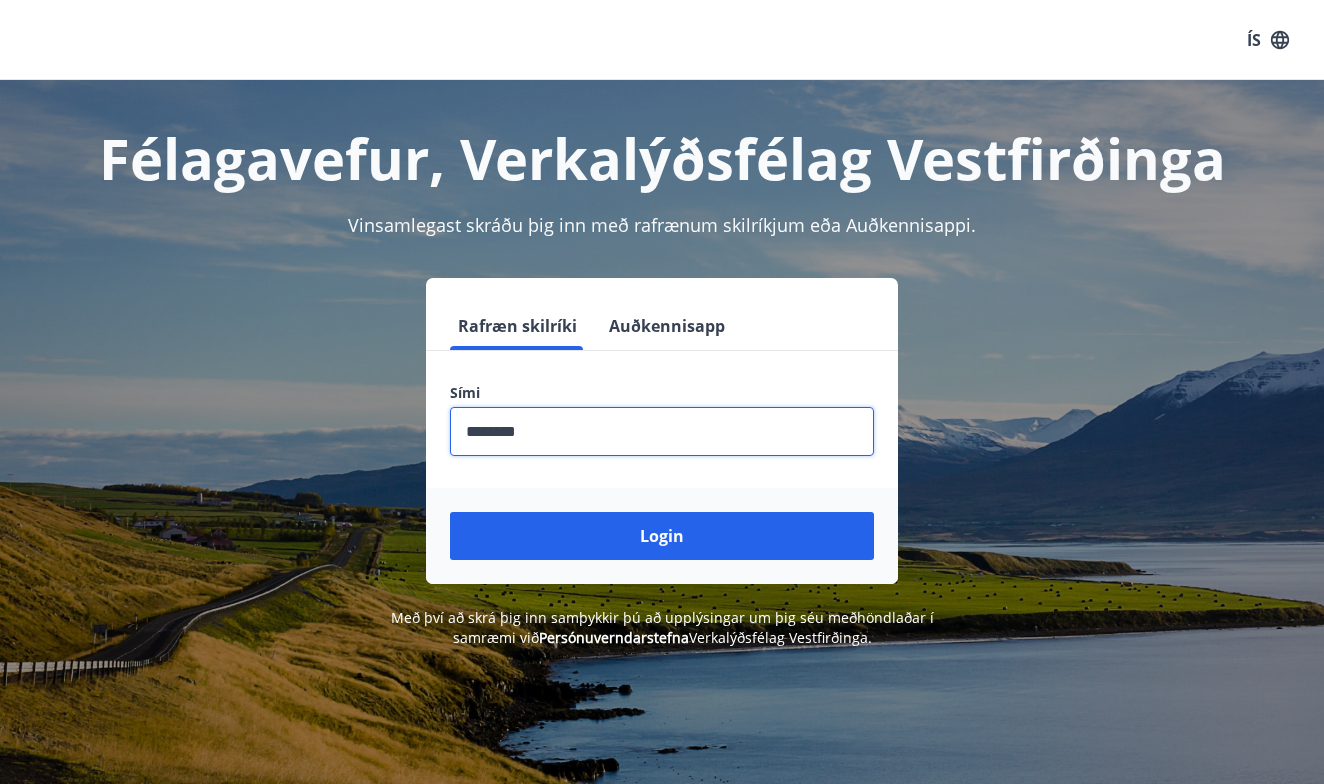 type on "********" 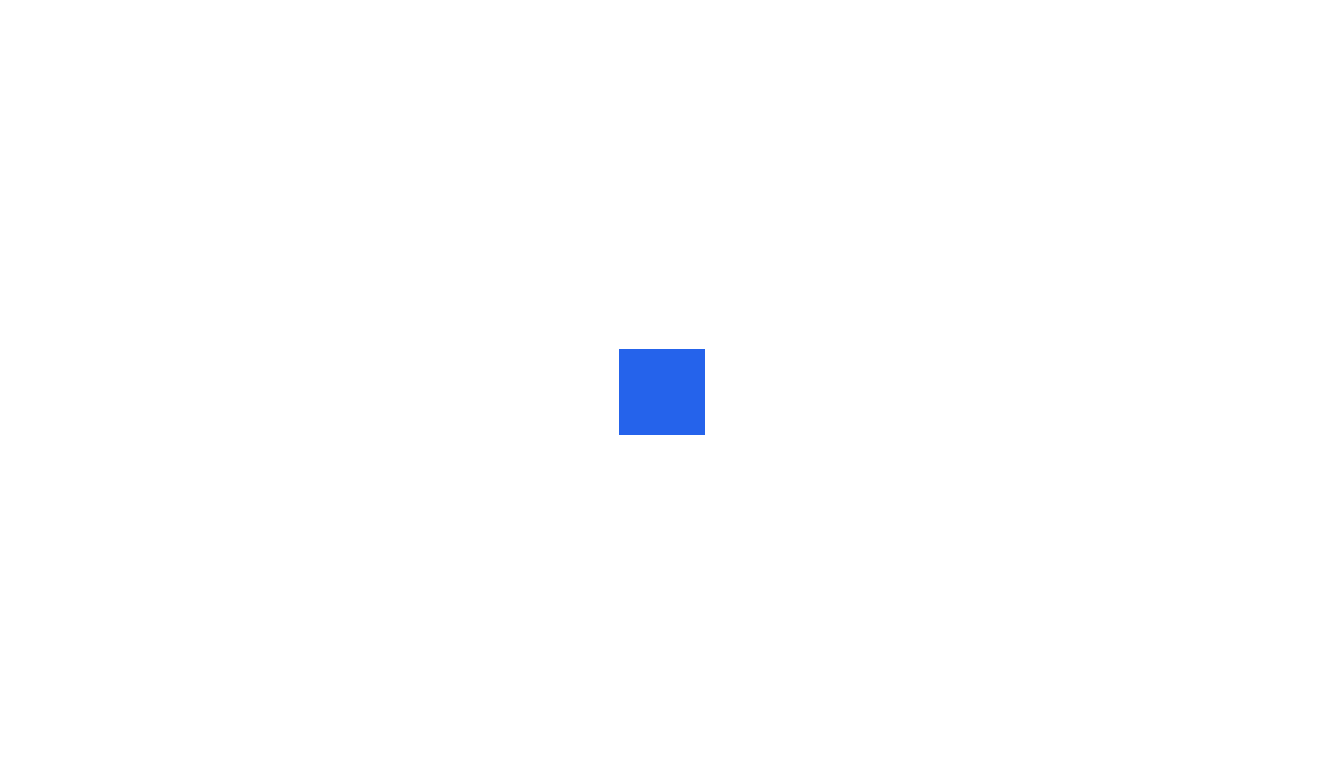 scroll, scrollTop: 0, scrollLeft: 0, axis: both 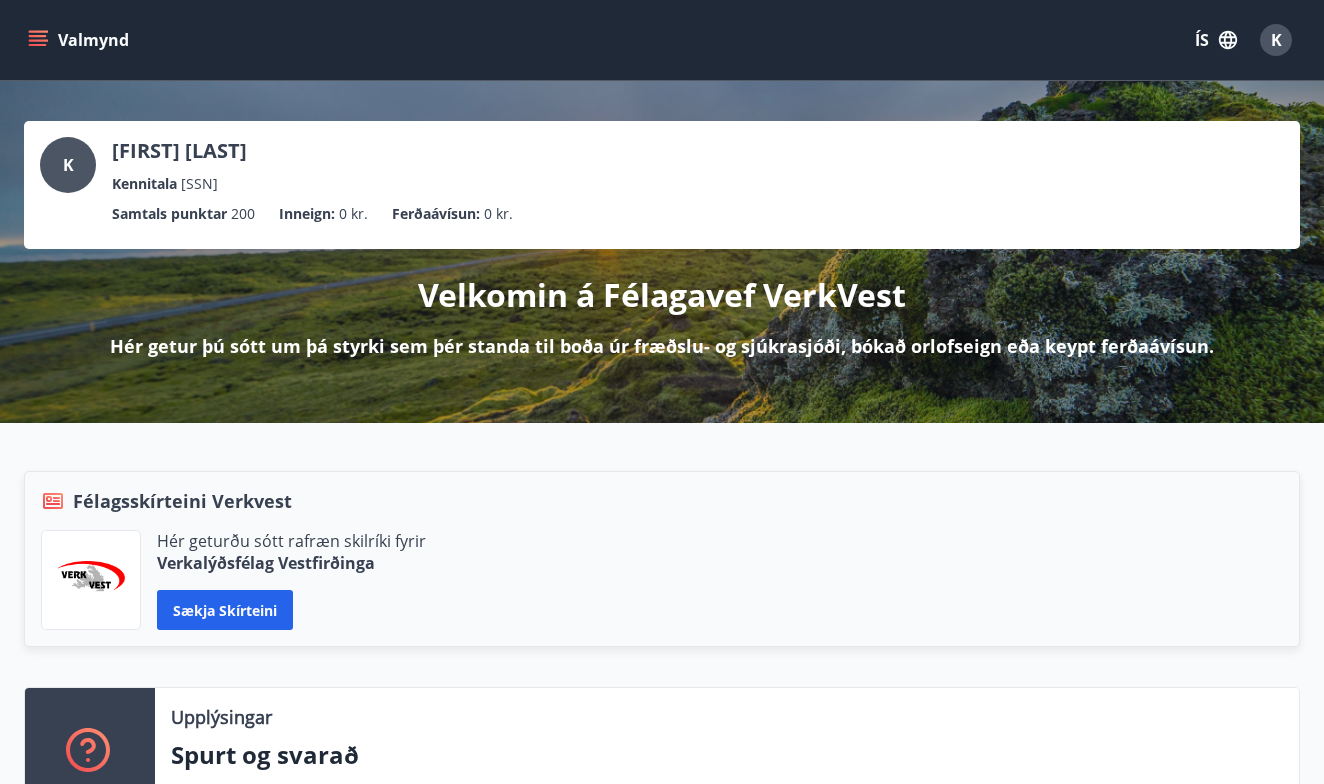 click 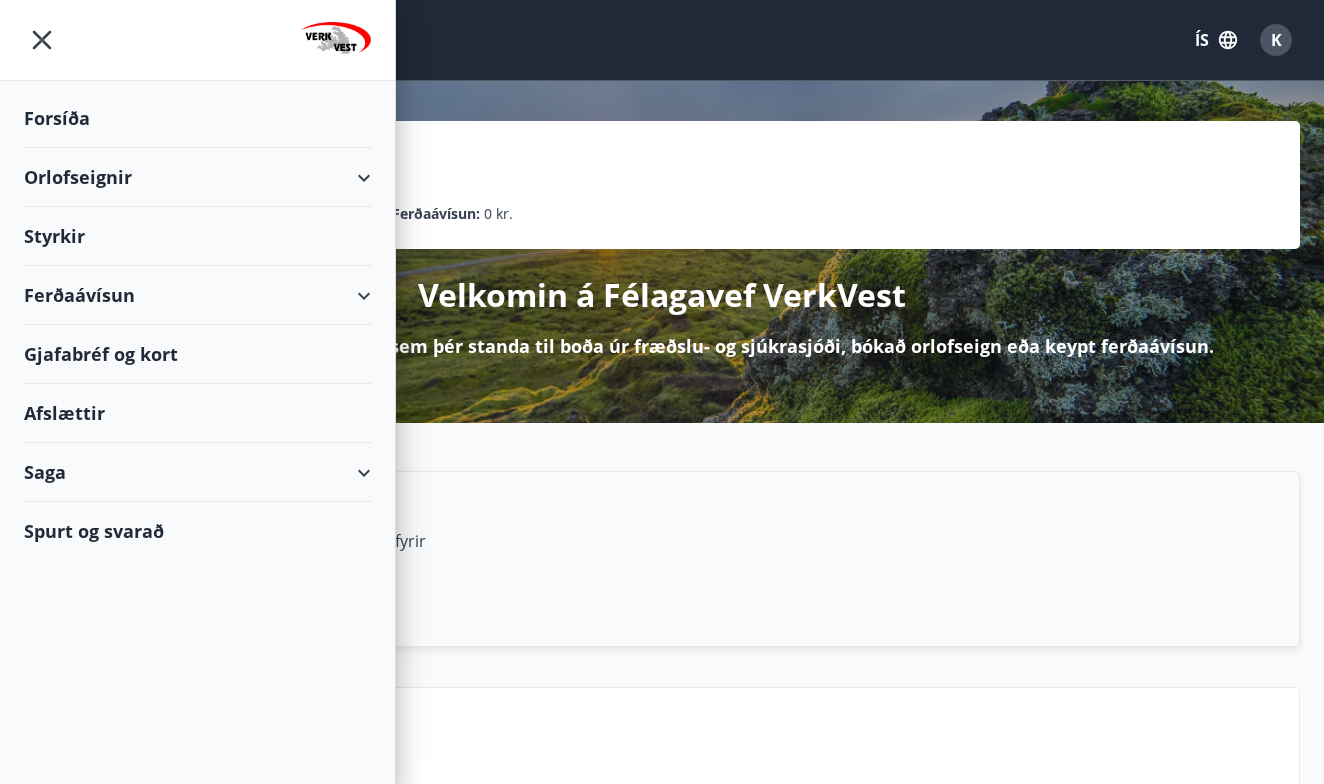 click on "Styrkir" at bounding box center (197, 118) 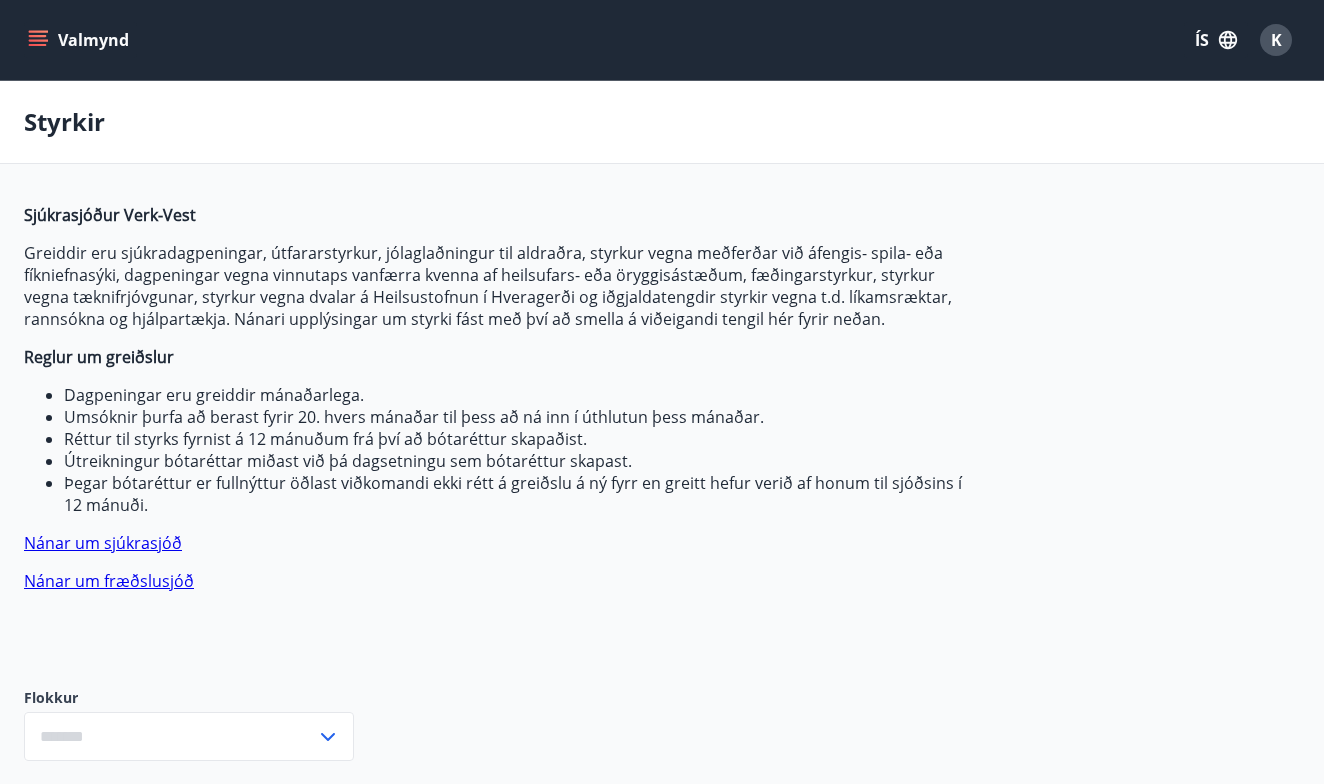 type on "***" 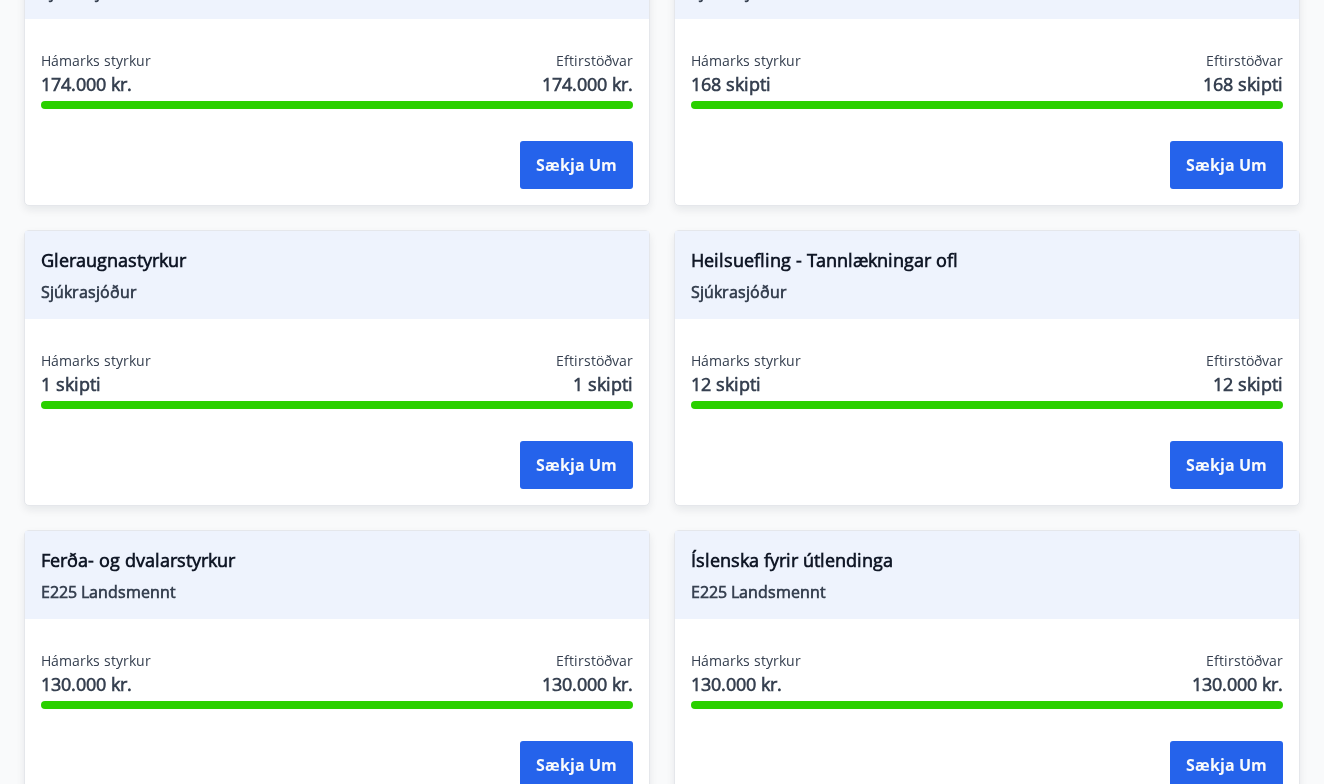 scroll, scrollTop: 2062, scrollLeft: 0, axis: vertical 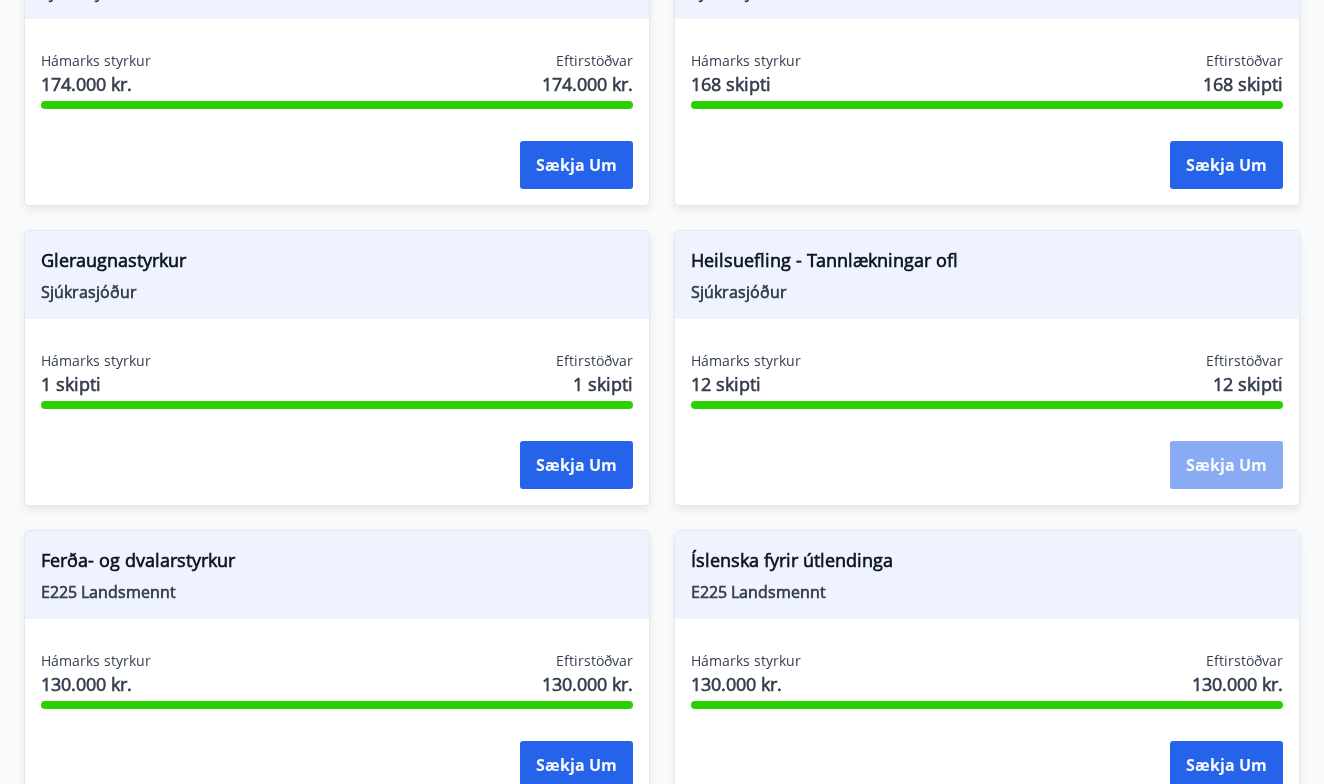 click on "Sækja um" at bounding box center (1226, 465) 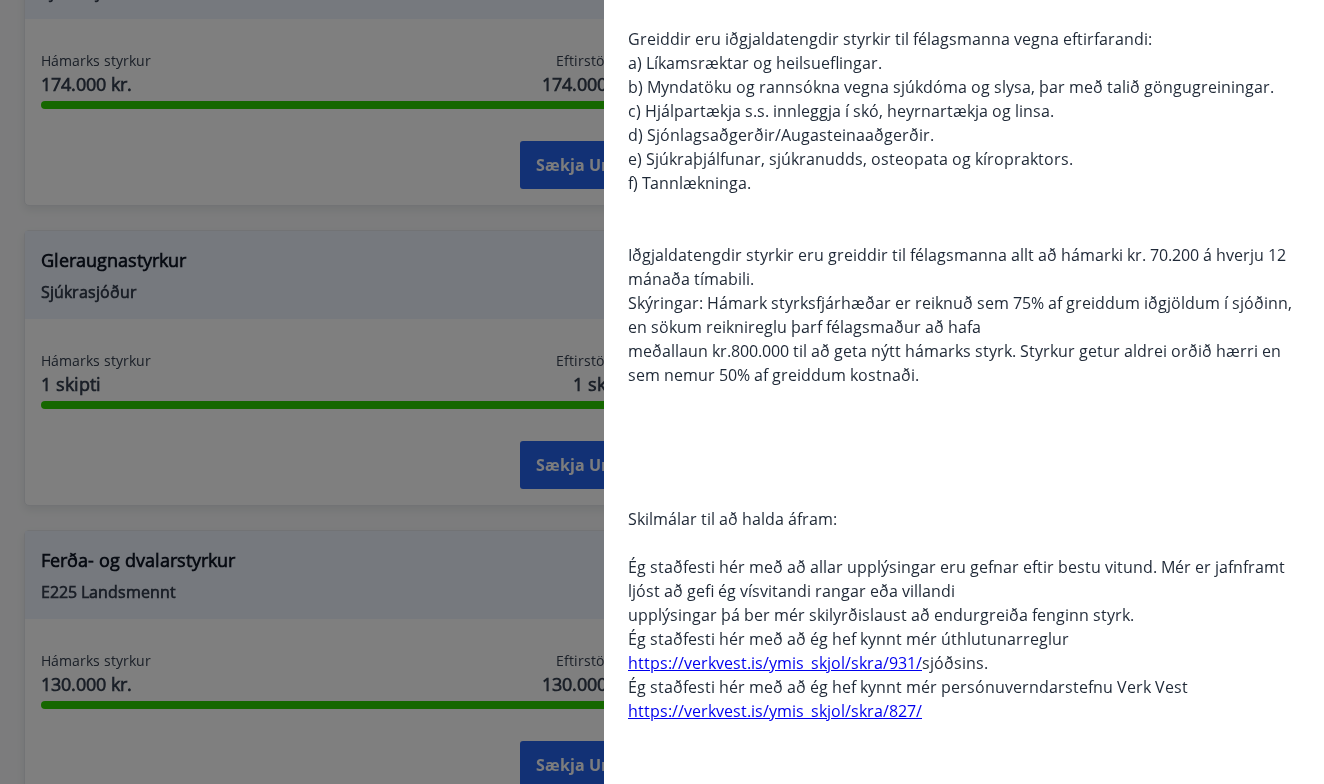 scroll, scrollTop: 185, scrollLeft: 0, axis: vertical 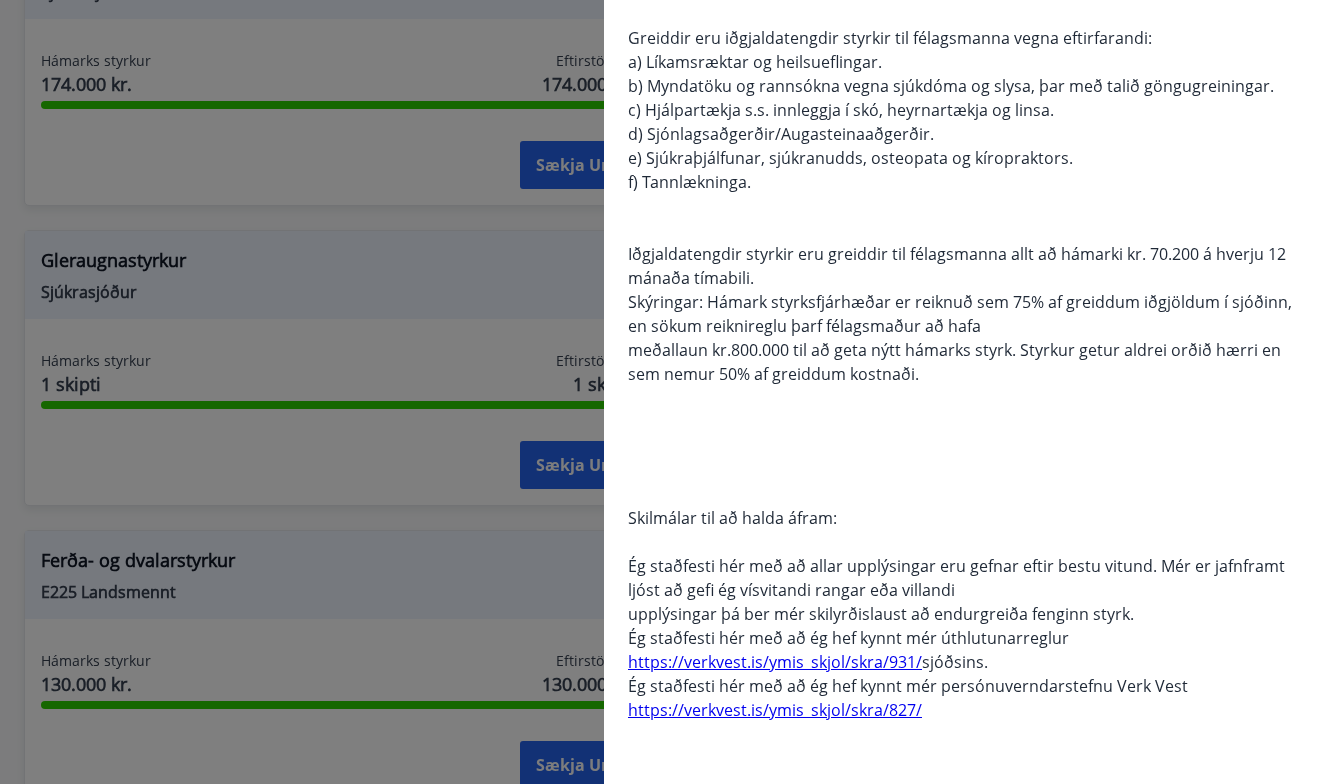 click at bounding box center [662, 392] 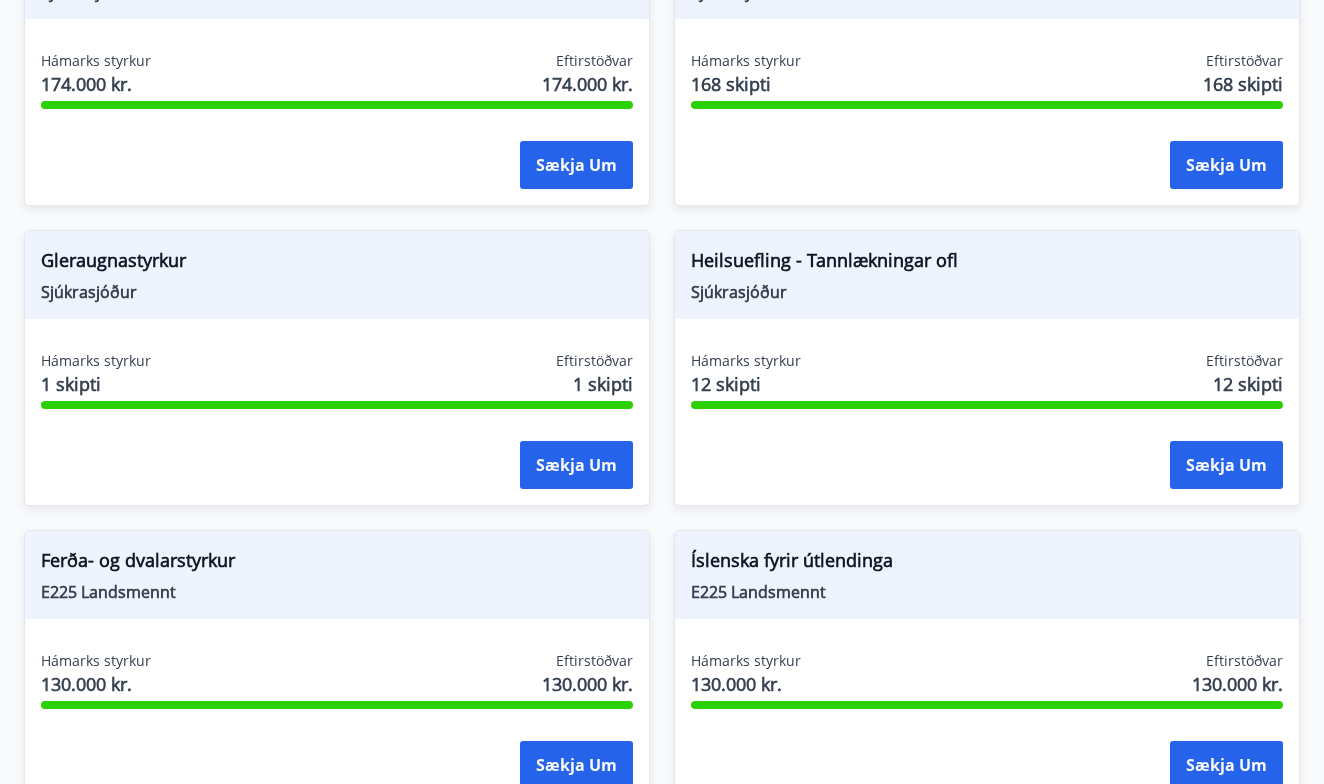 scroll, scrollTop: 0, scrollLeft: 0, axis: both 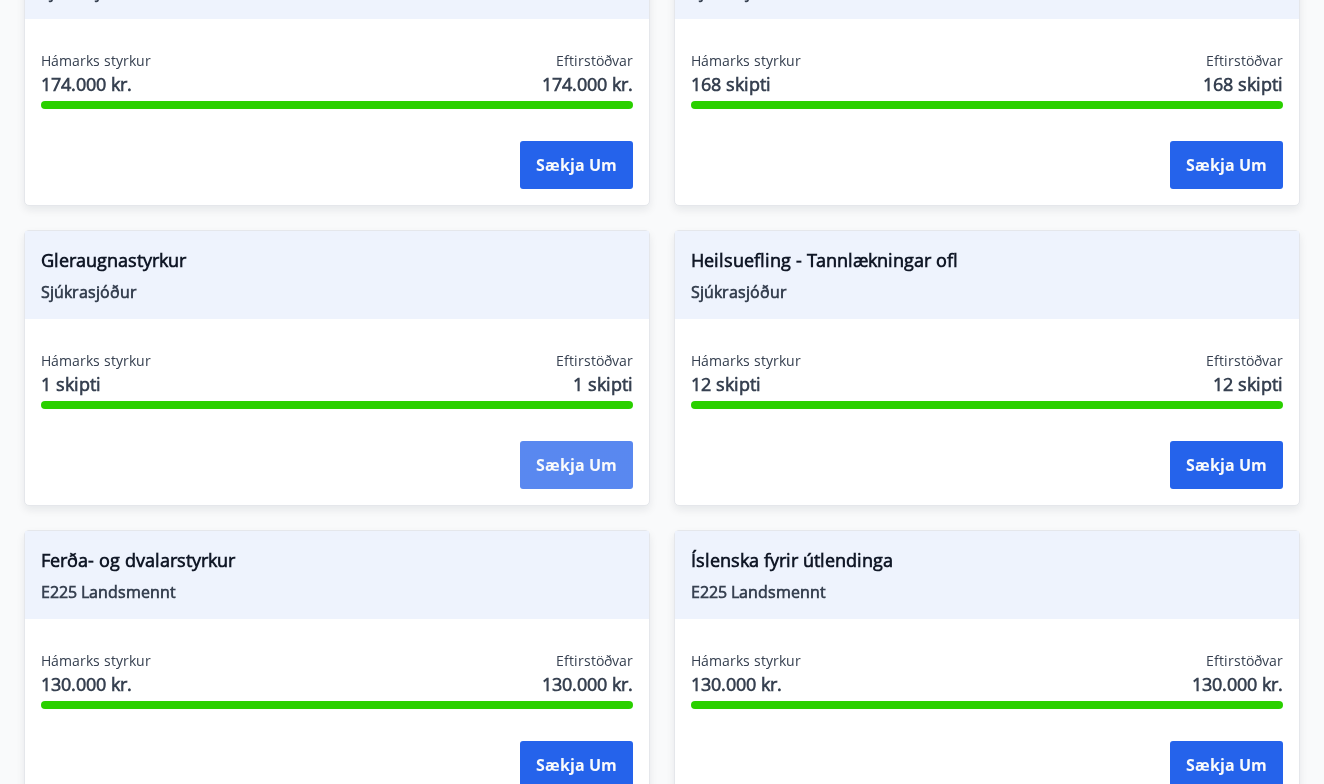 click on "Sækja um" at bounding box center [576, 465] 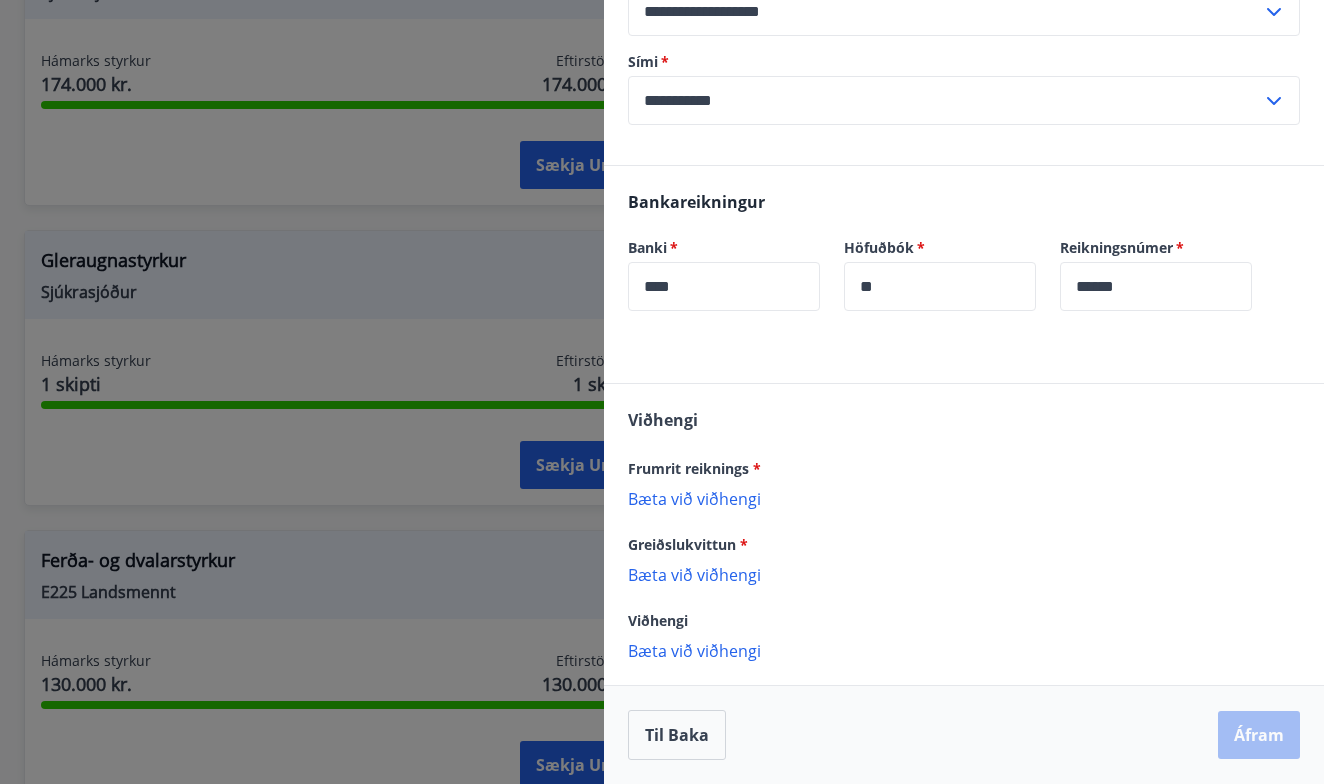 scroll, scrollTop: 624, scrollLeft: 0, axis: vertical 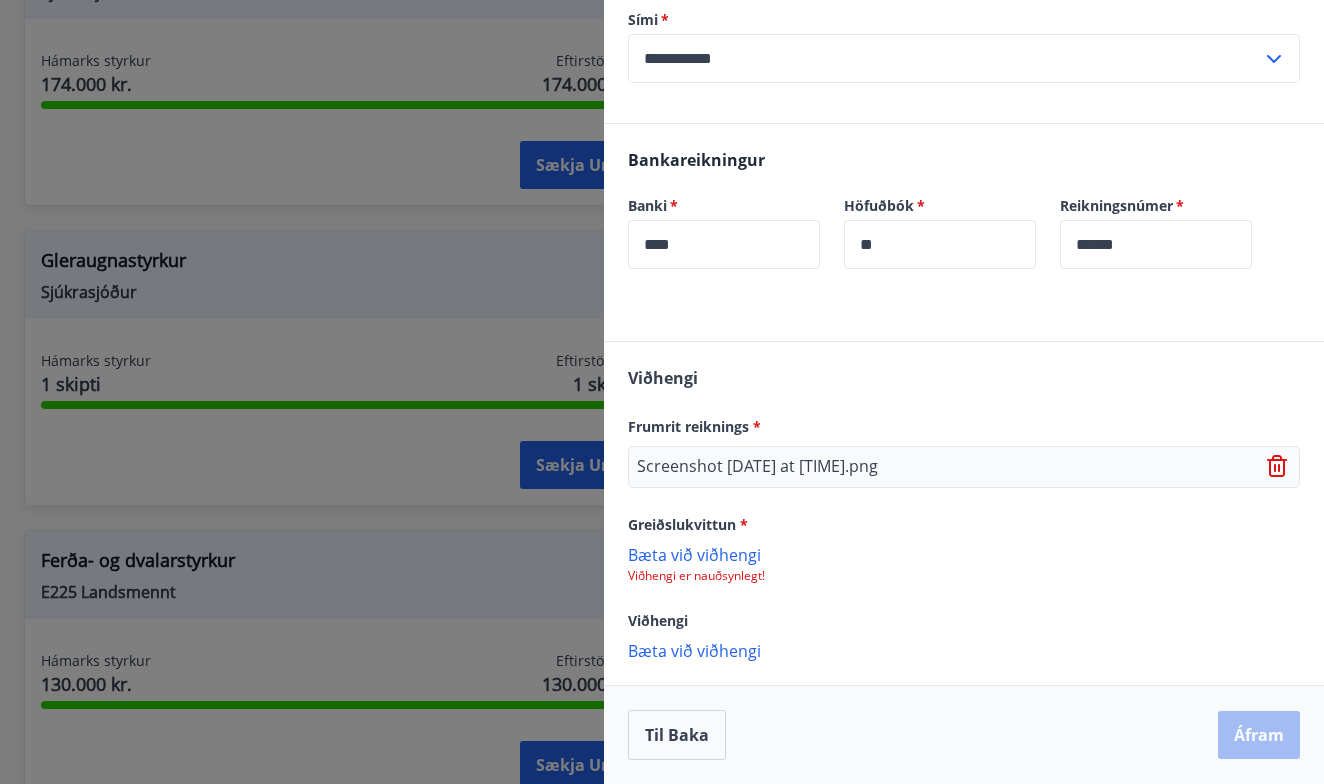 click on "Bæta við viðhengi" at bounding box center (964, 554) 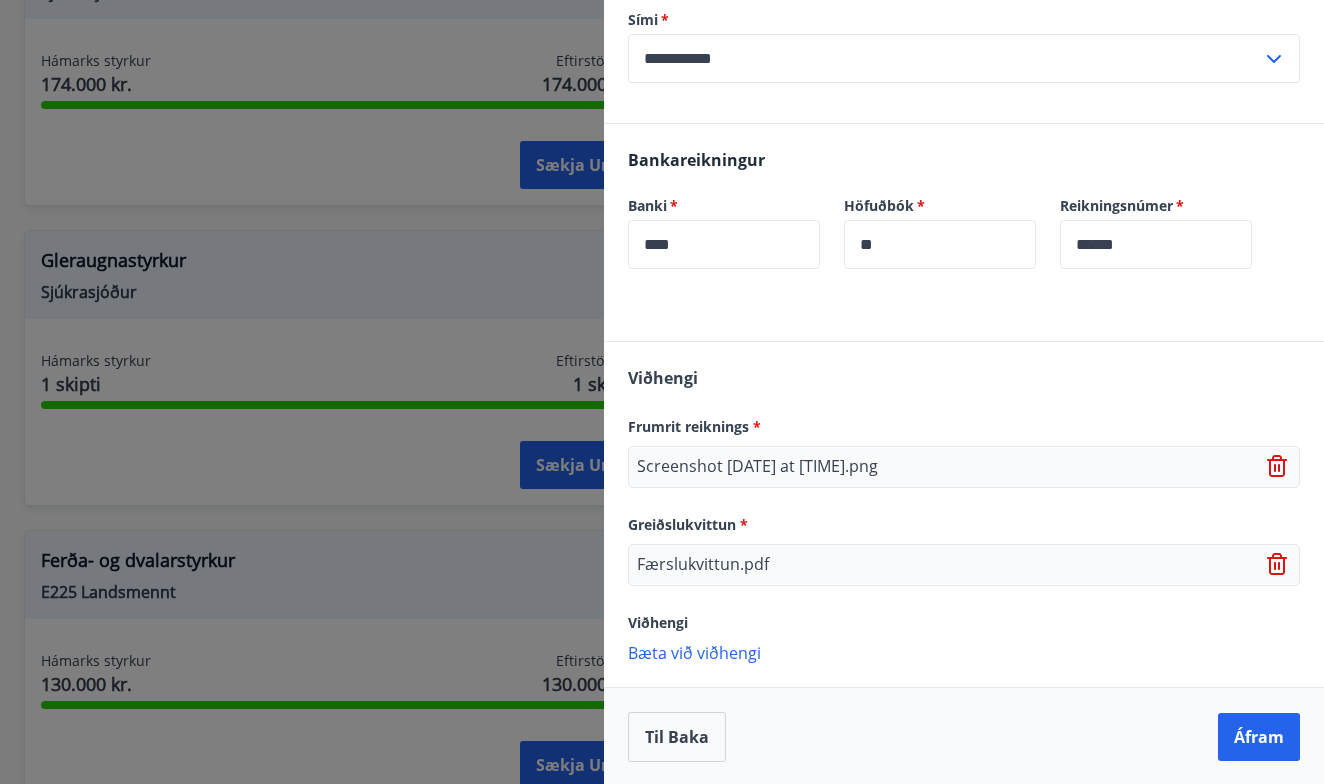 click on "Bæta við viðhengi" at bounding box center [964, 652] 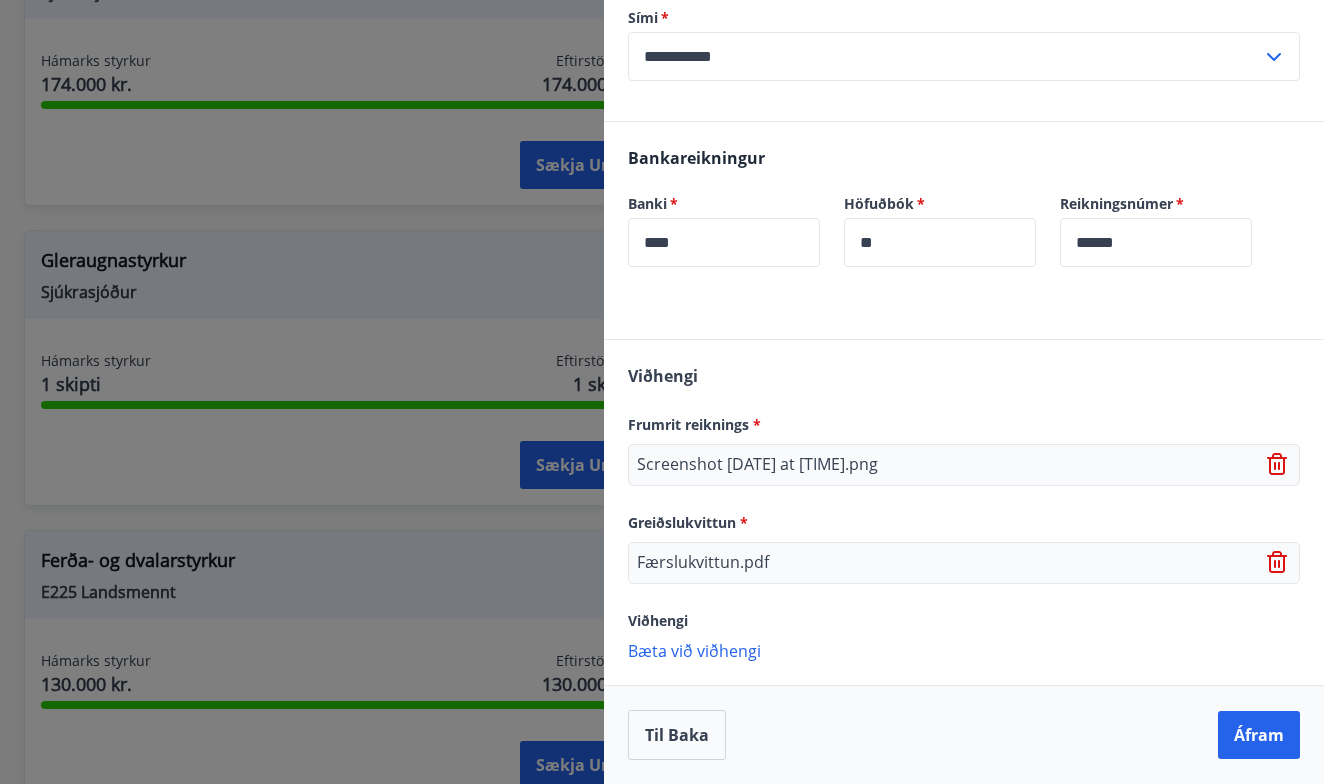 scroll, scrollTop: 668, scrollLeft: 0, axis: vertical 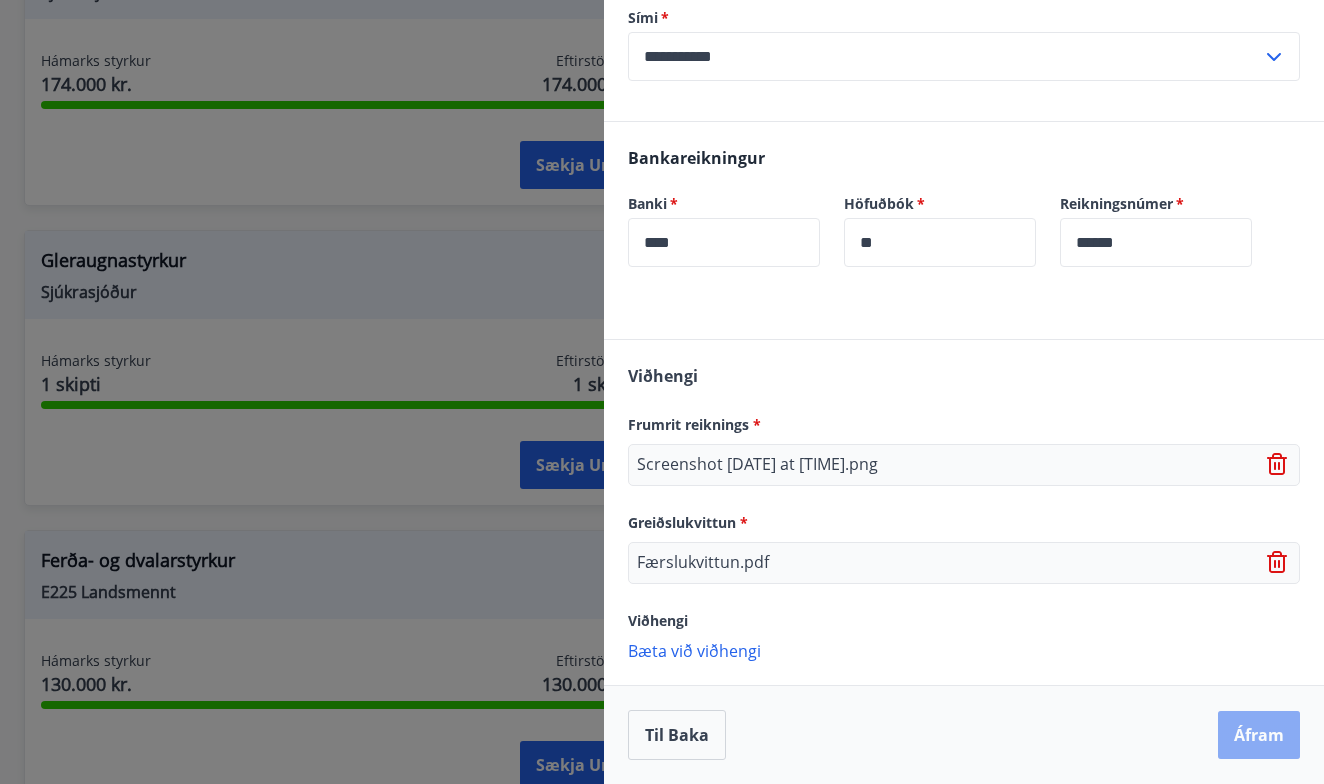click on "Áfram" at bounding box center (1259, 735) 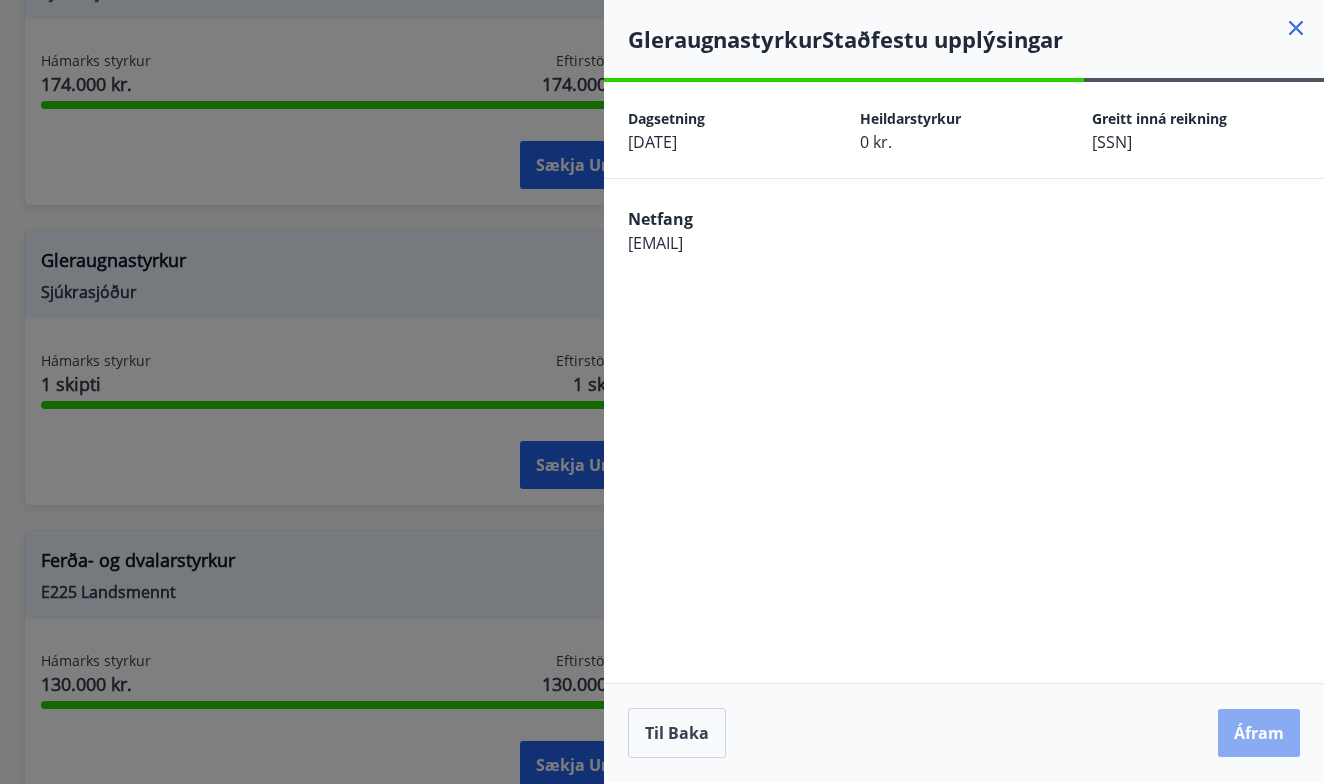 click on "Áfram" at bounding box center [1259, 733] 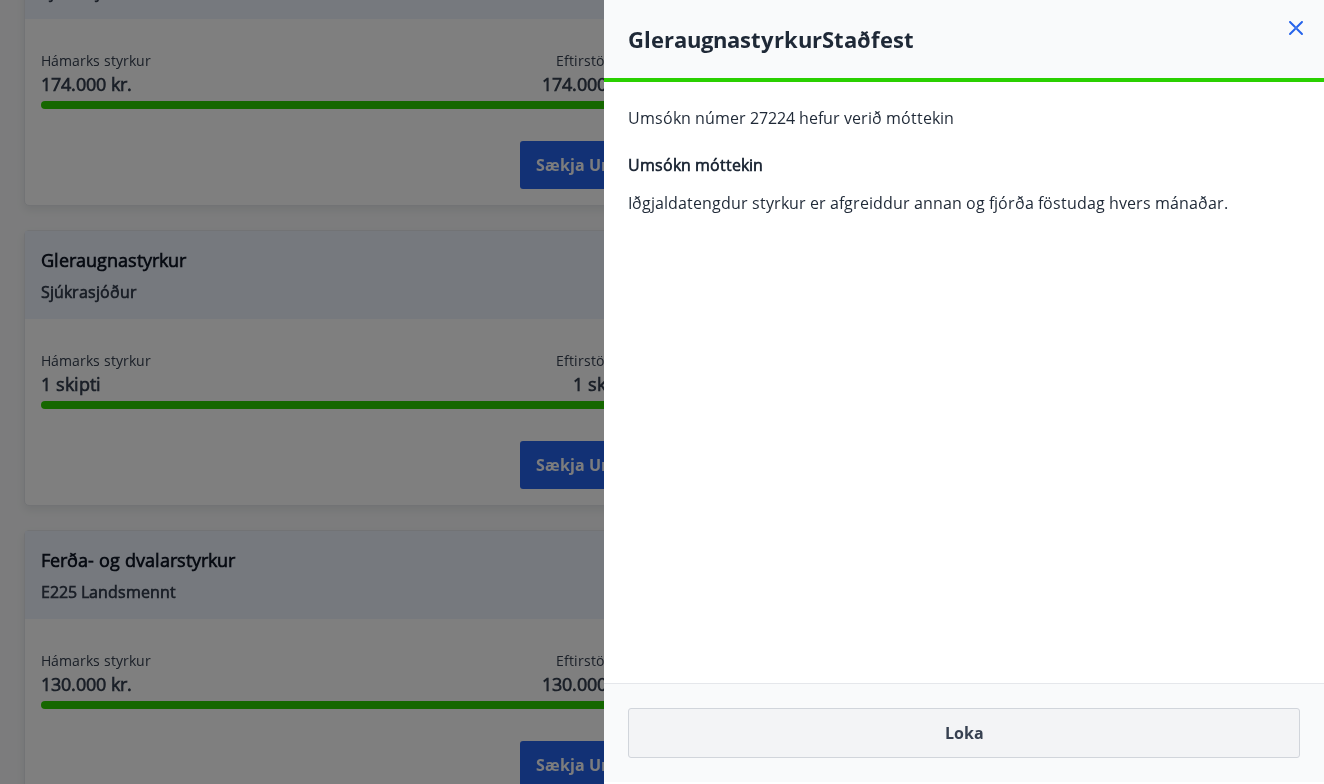 click on "Loka" at bounding box center (964, 733) 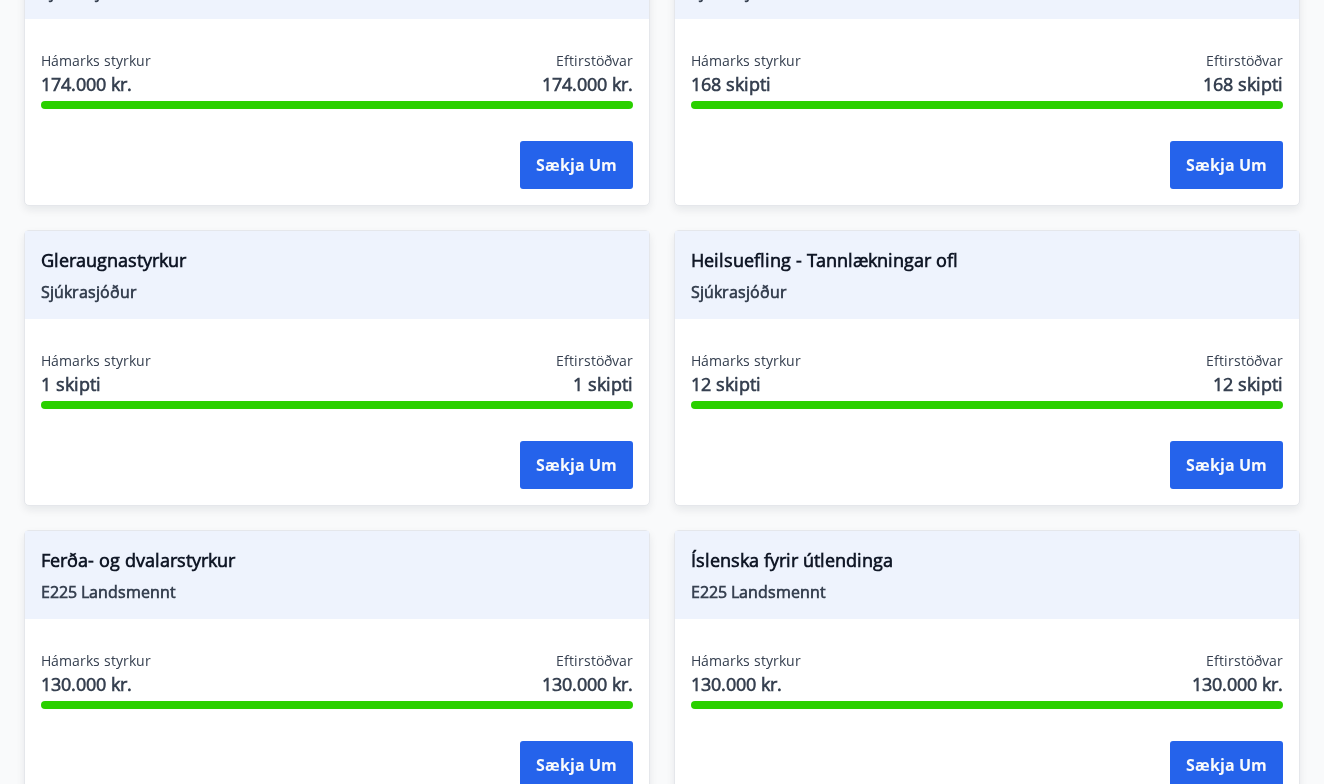 click on "Heilsuefling - Tannlækningar ofl Sjúkrasjóður Hámarks styrkur 12 skipti Eftirstöðvar 12 skipti Sækja um" at bounding box center (975, 356) 